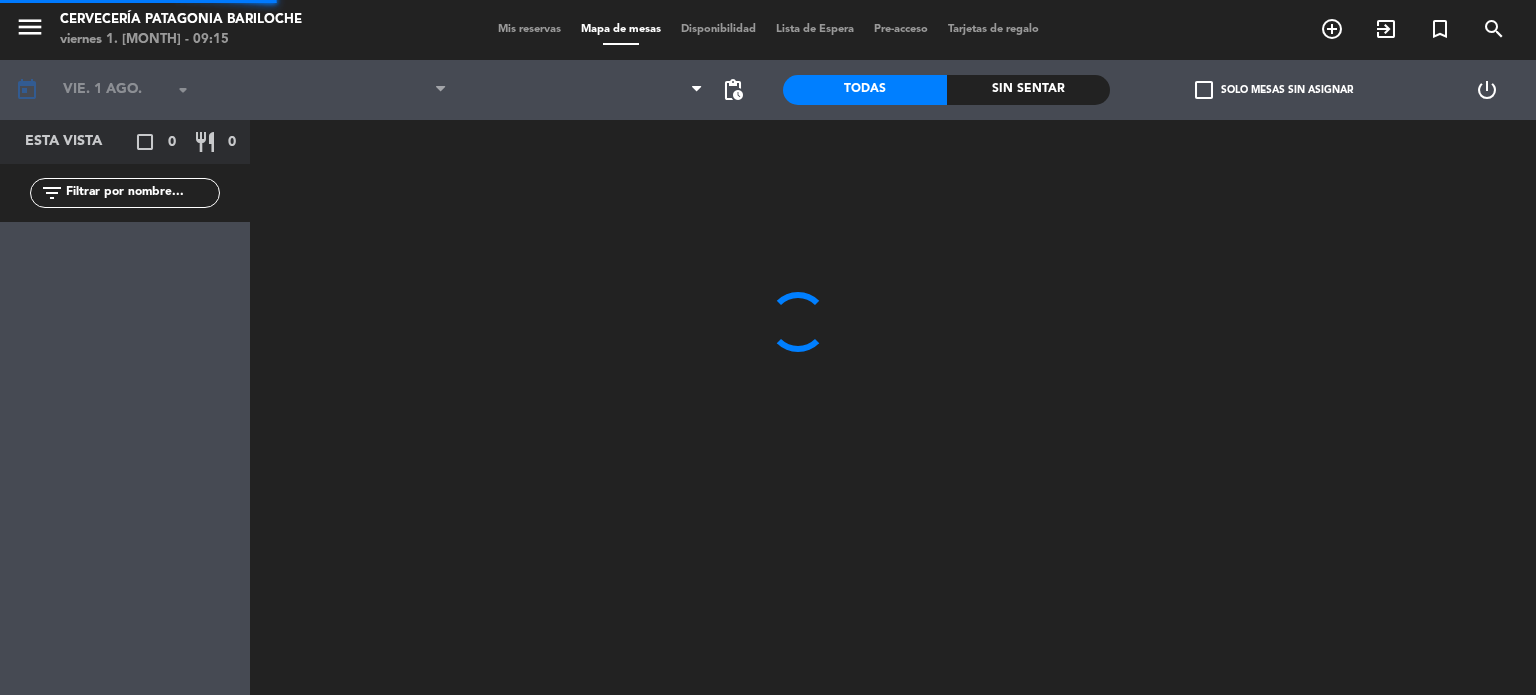 scroll, scrollTop: 0, scrollLeft: 0, axis: both 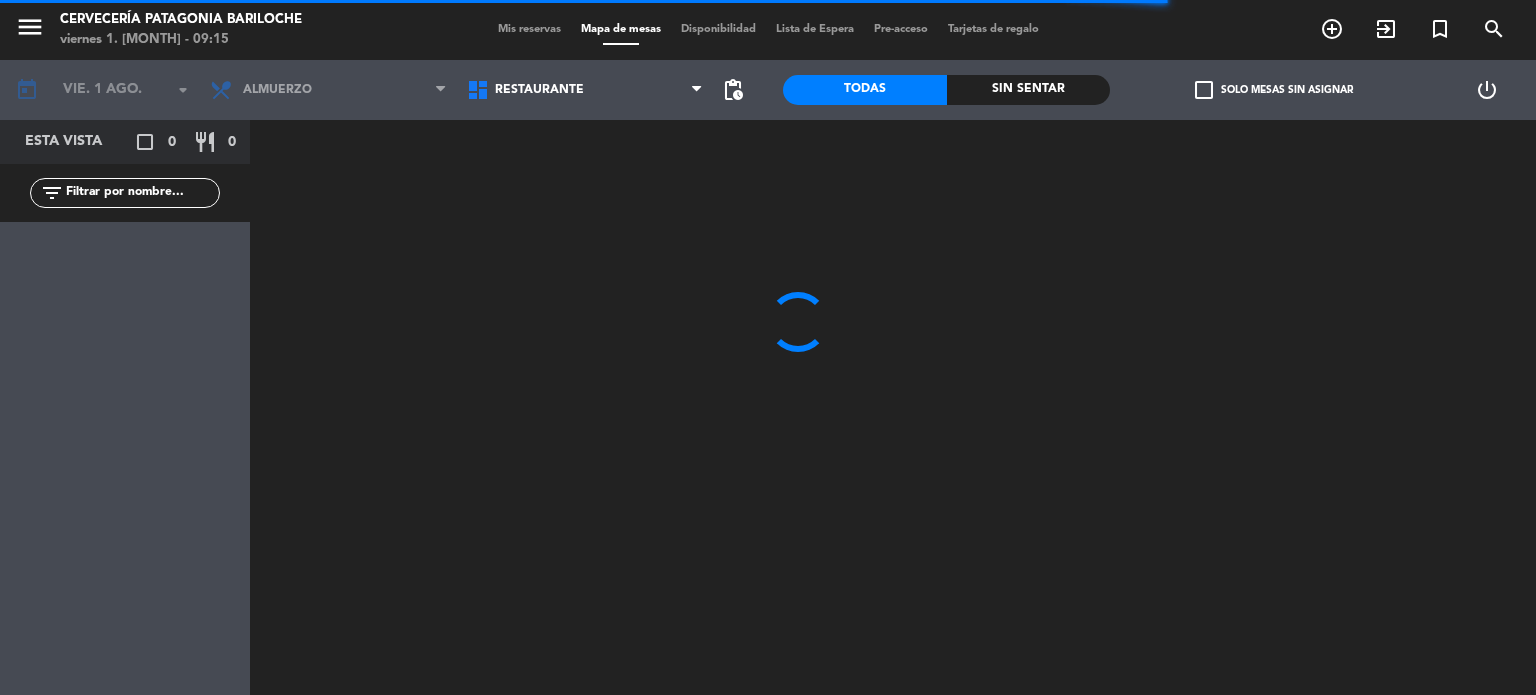 click on "check_box_outline_blank" 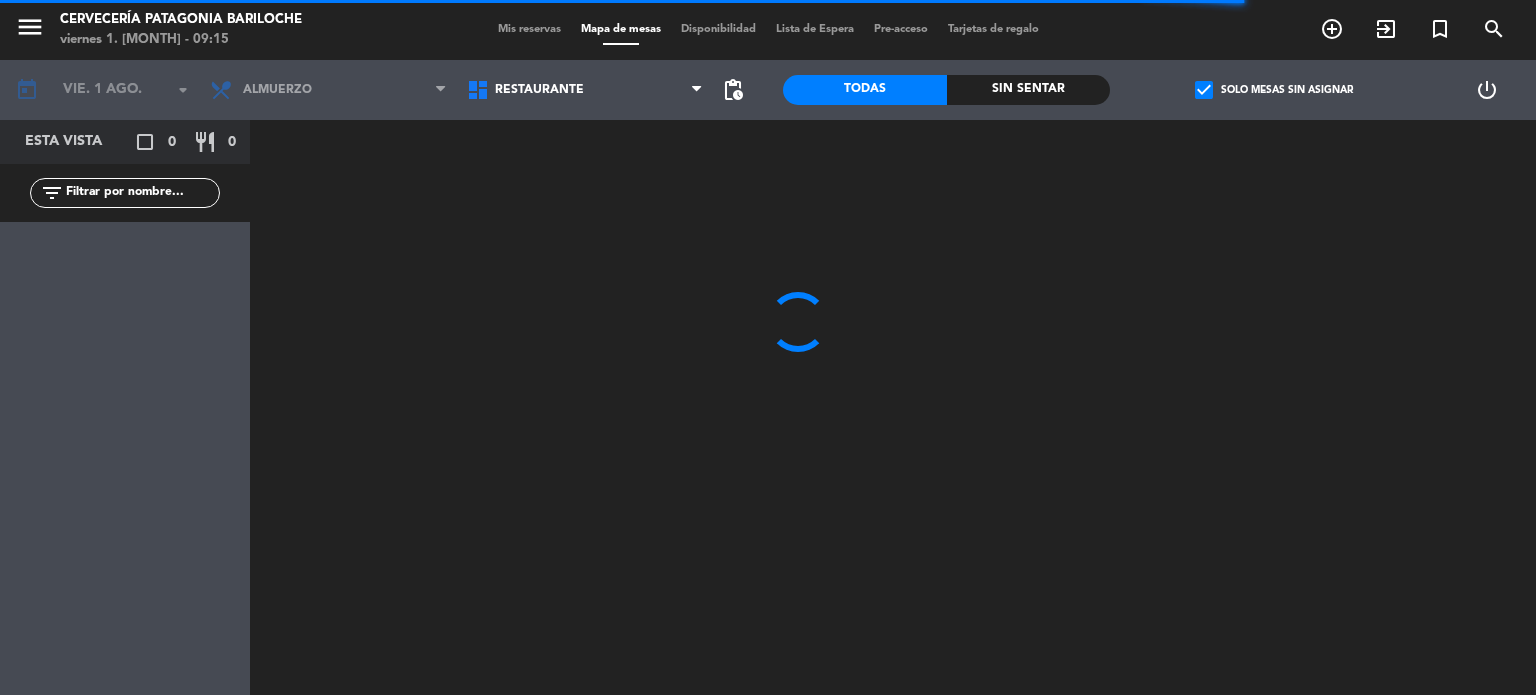 click on "check_box" 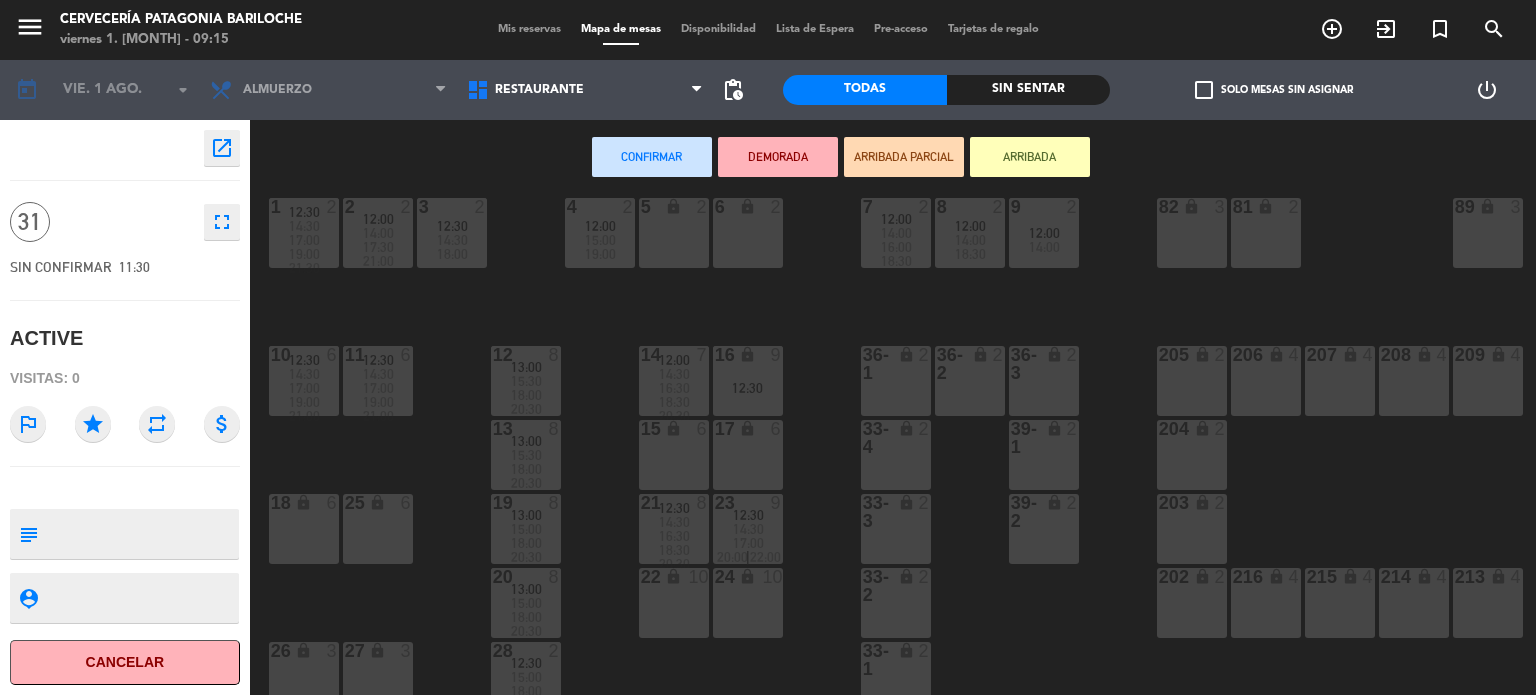 scroll, scrollTop: 182, scrollLeft: 149, axis: both 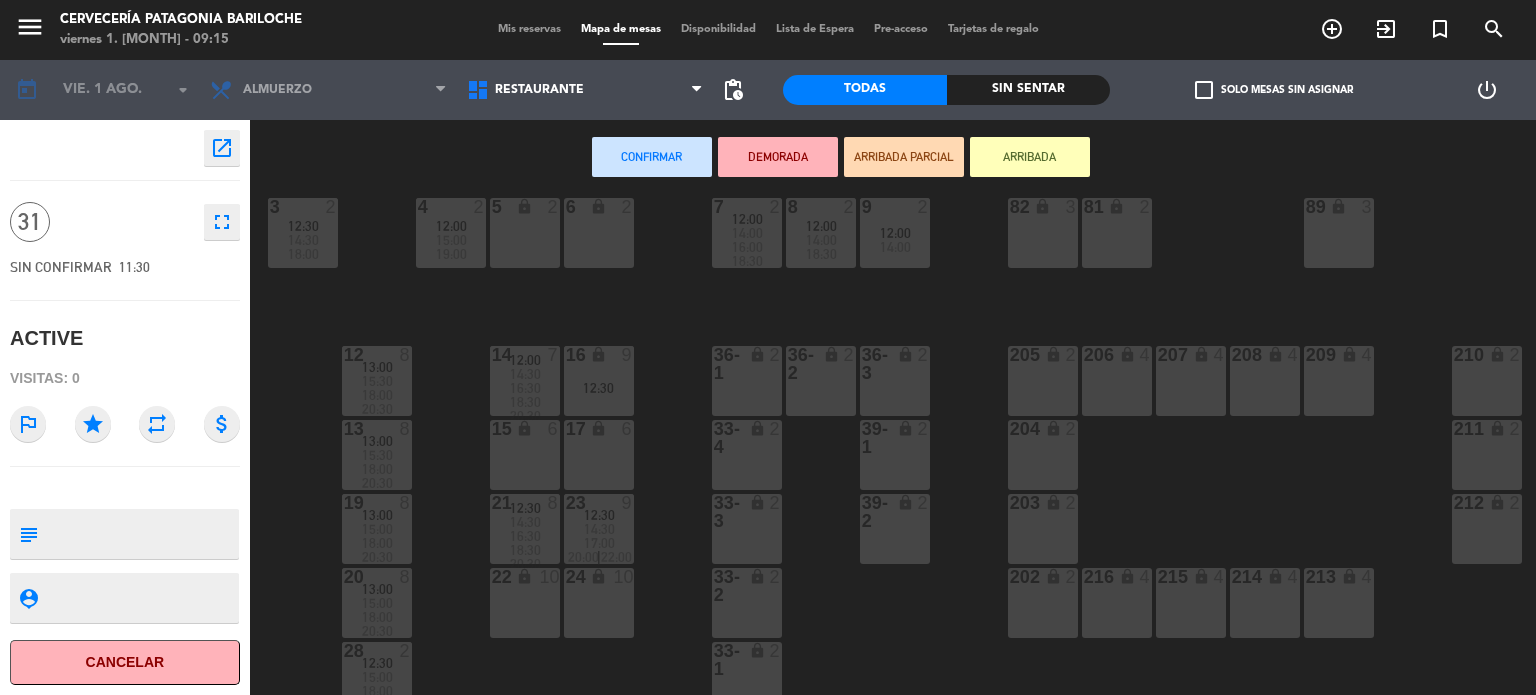 click on "206 lock  4" at bounding box center (1117, 381) 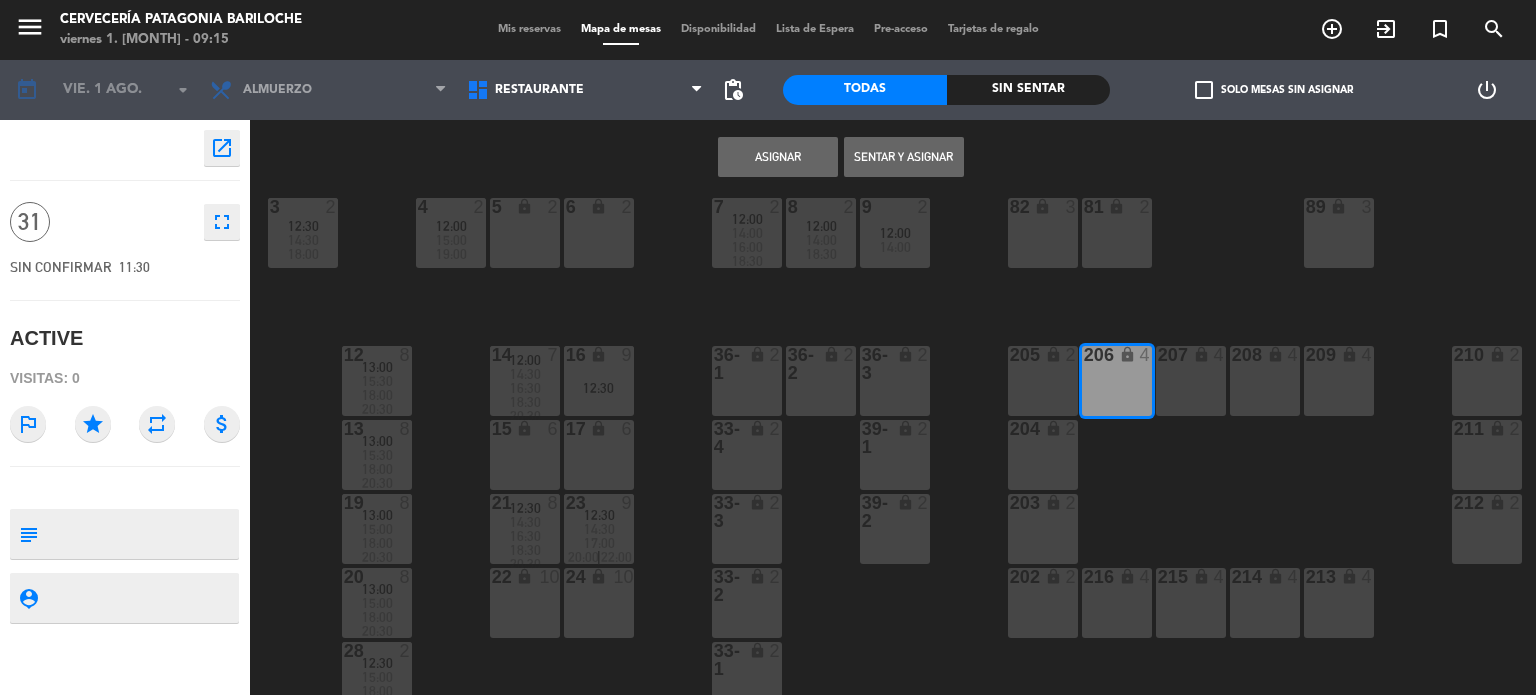 click on "207 lock  4" at bounding box center [1191, 381] 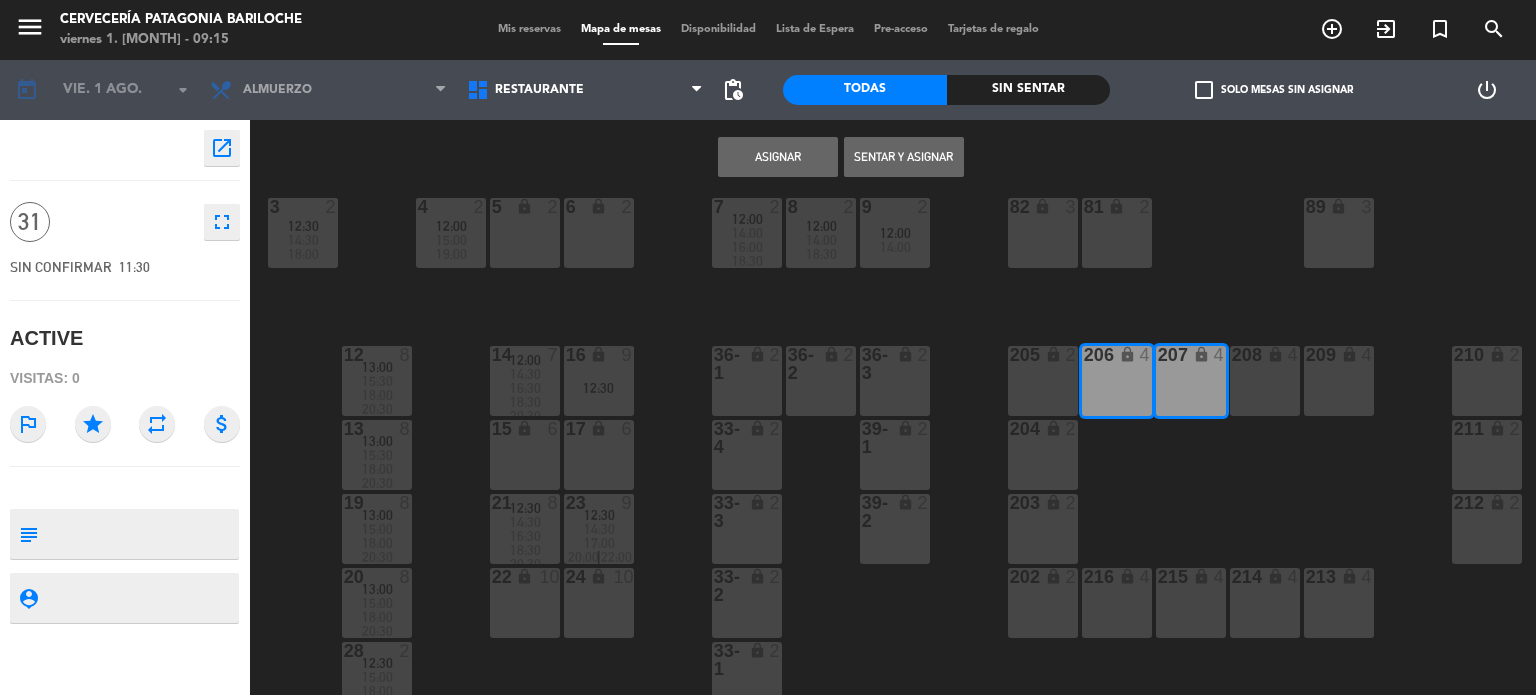 click on "208 lock  4" at bounding box center (1265, 381) 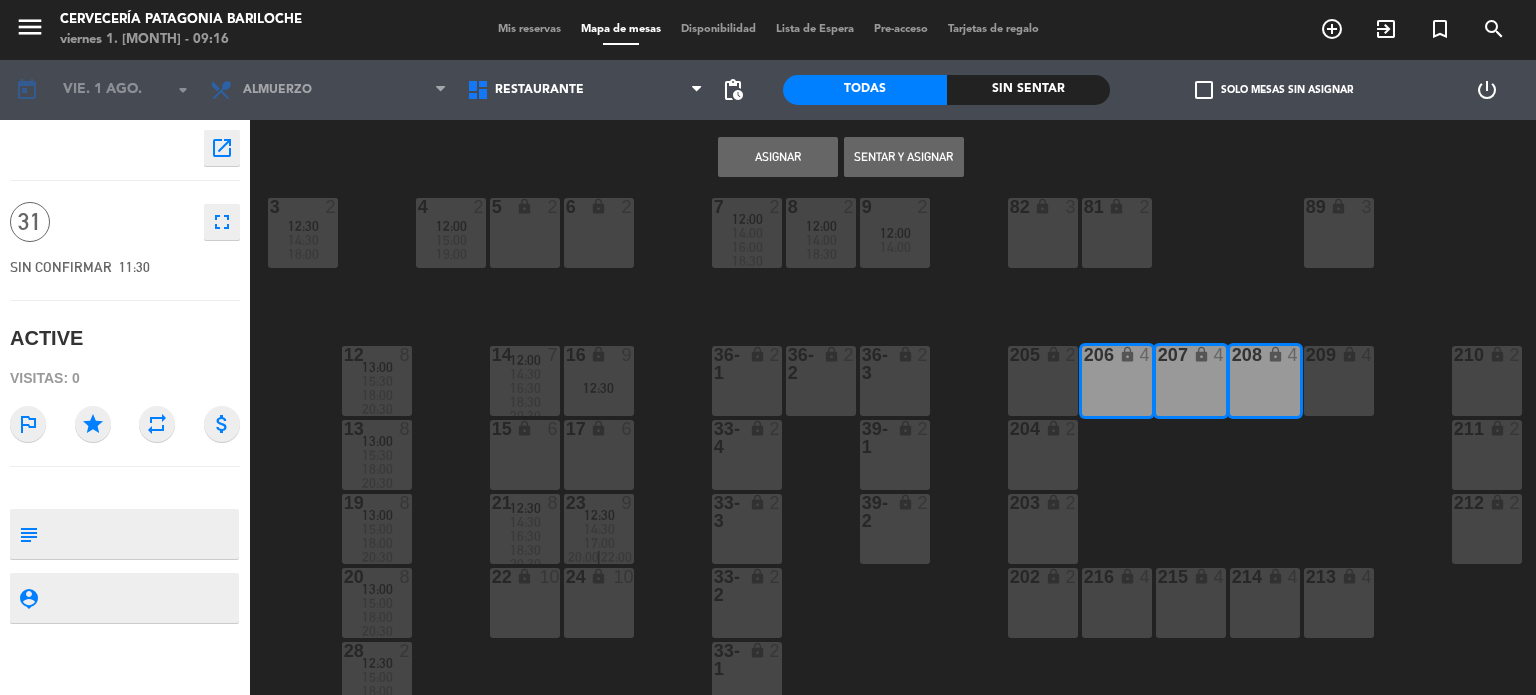 click on "209 lock  4" at bounding box center (1339, 381) 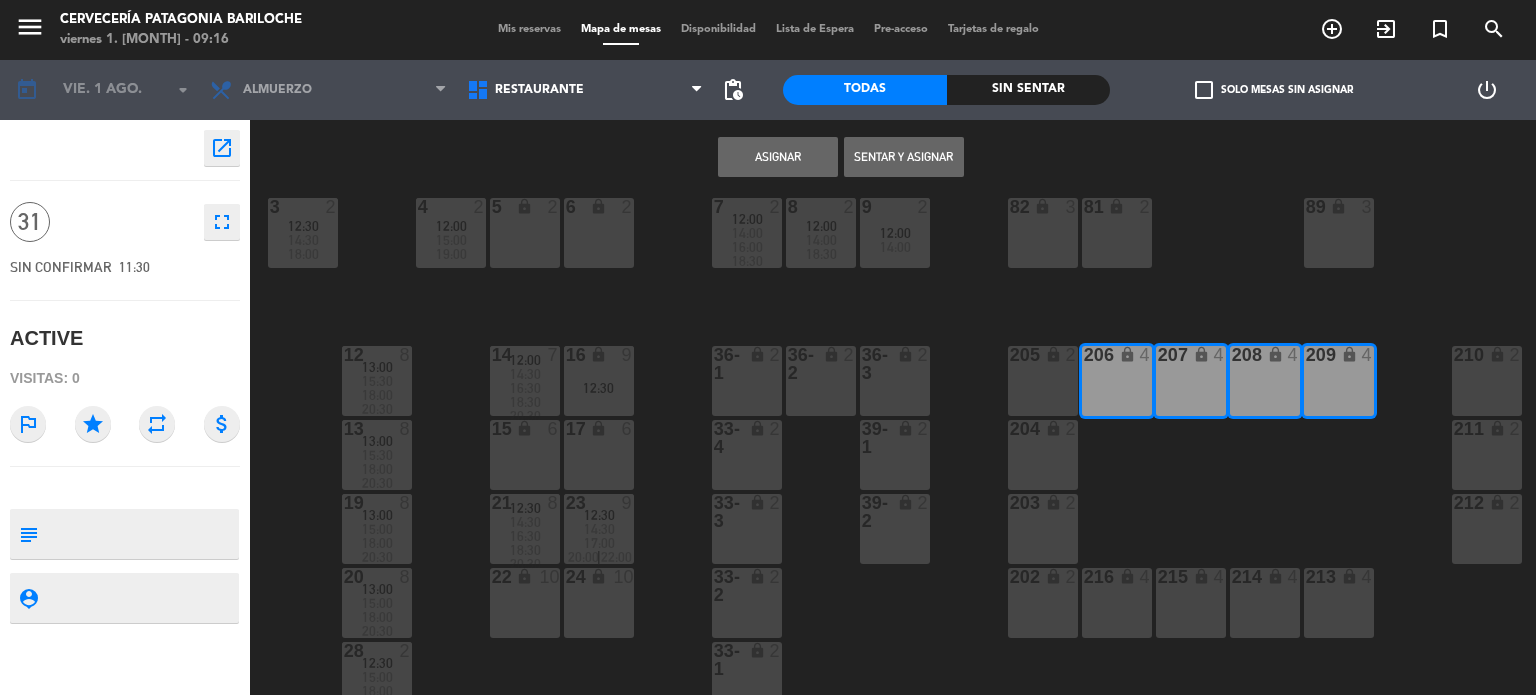 click on "216 lock  4" at bounding box center (1117, 603) 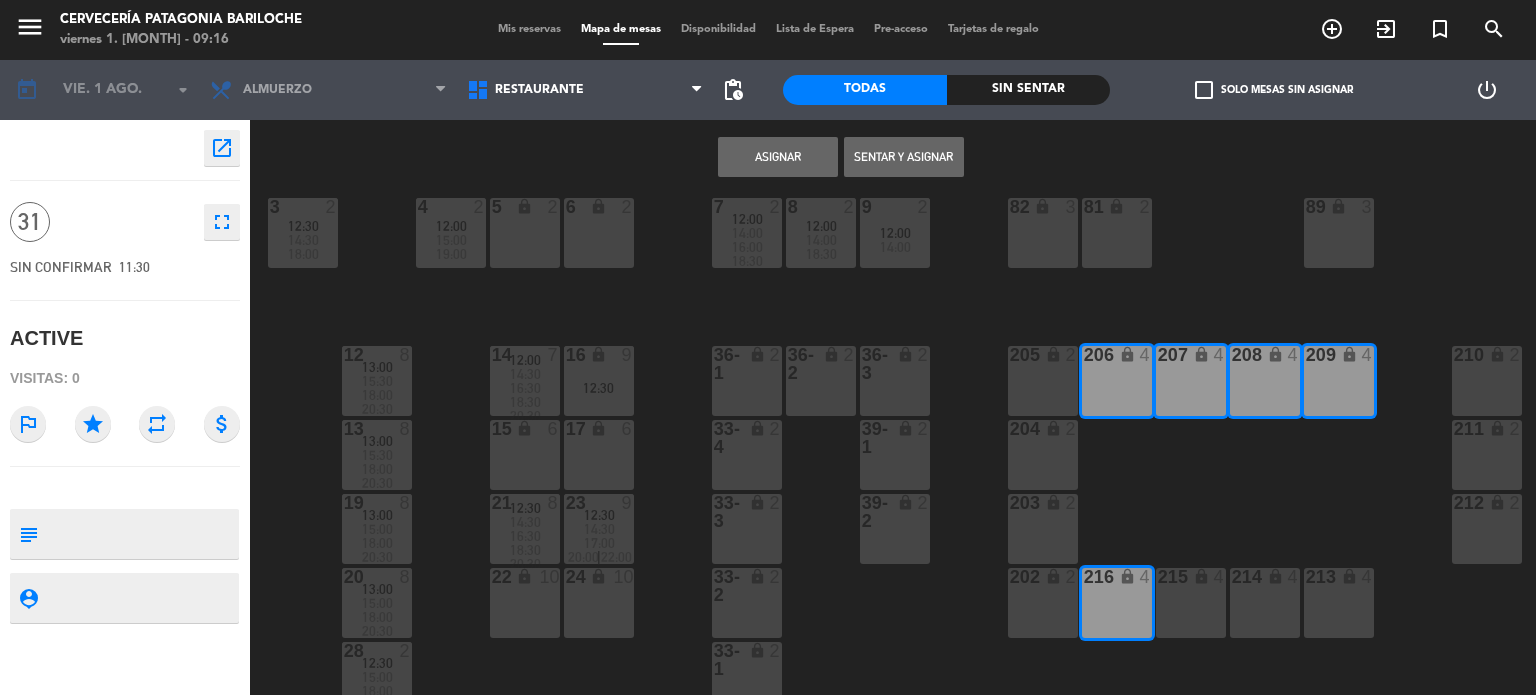 click on "215 lock  4" at bounding box center (1191, 603) 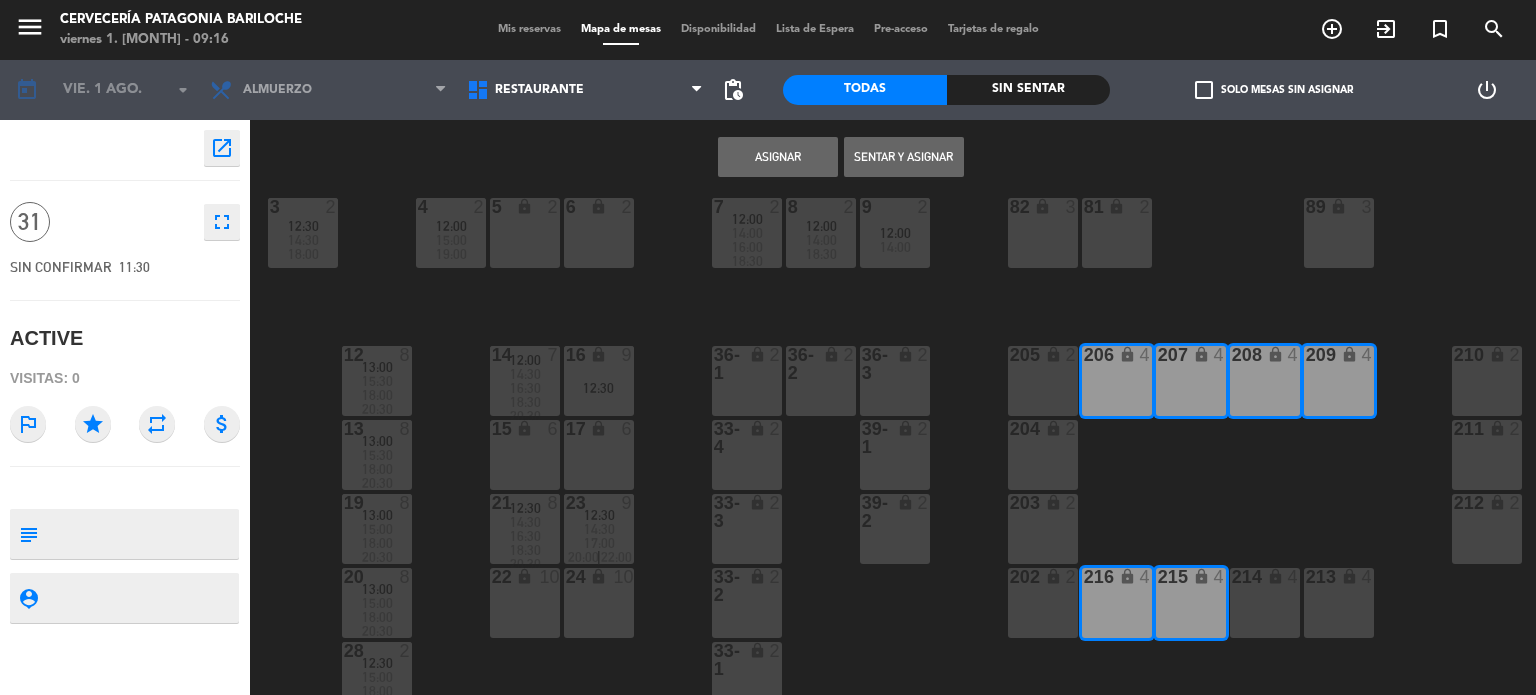 click on "lock  4" at bounding box center [1265, 603] 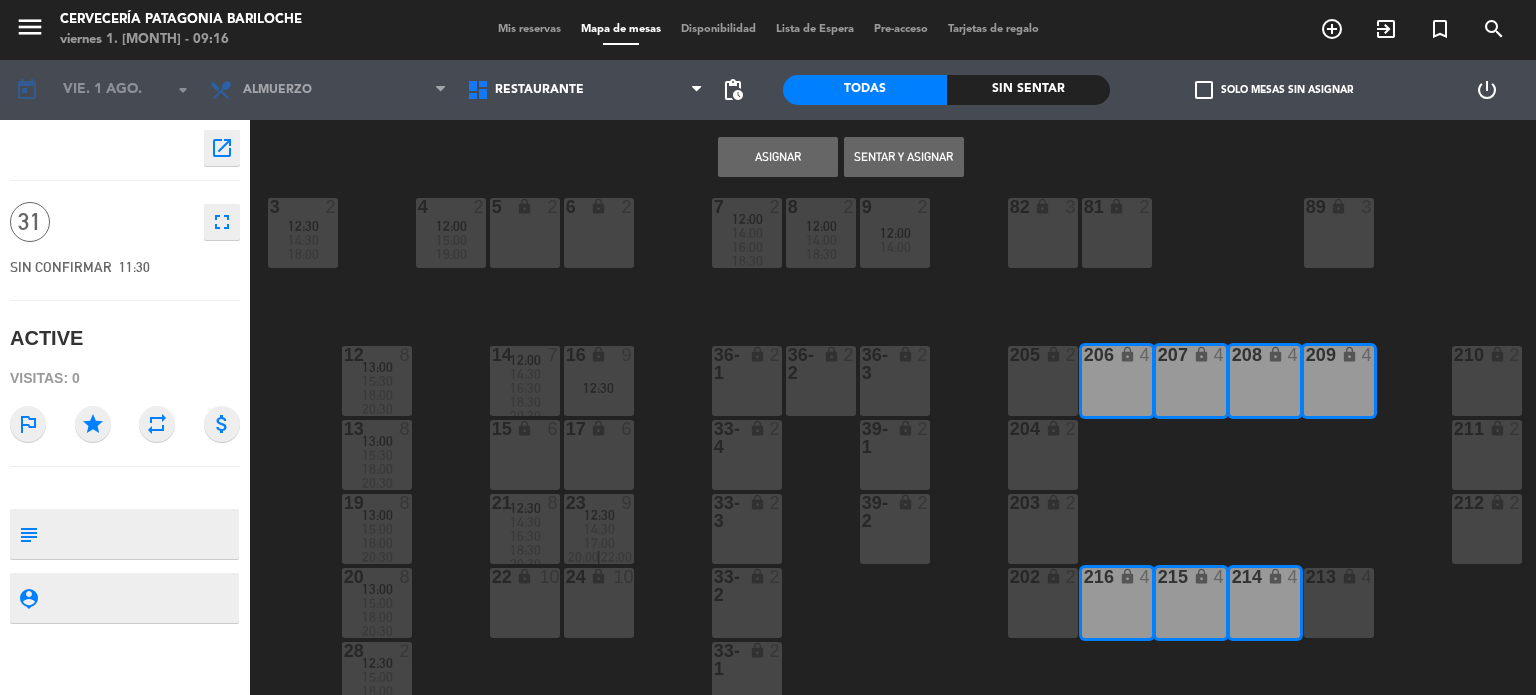click on "213 lock  4" at bounding box center [1339, 603] 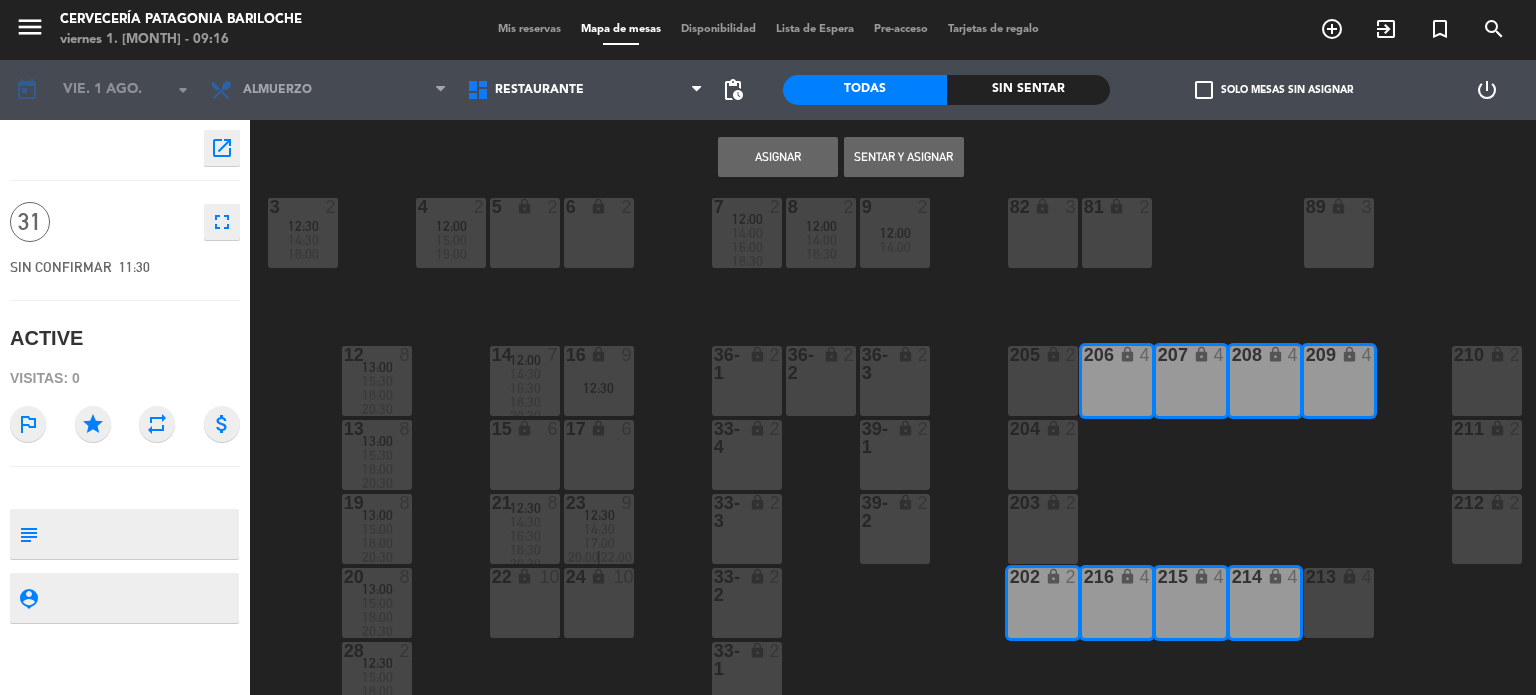 click on "203 lock  2" at bounding box center (1043, 529) 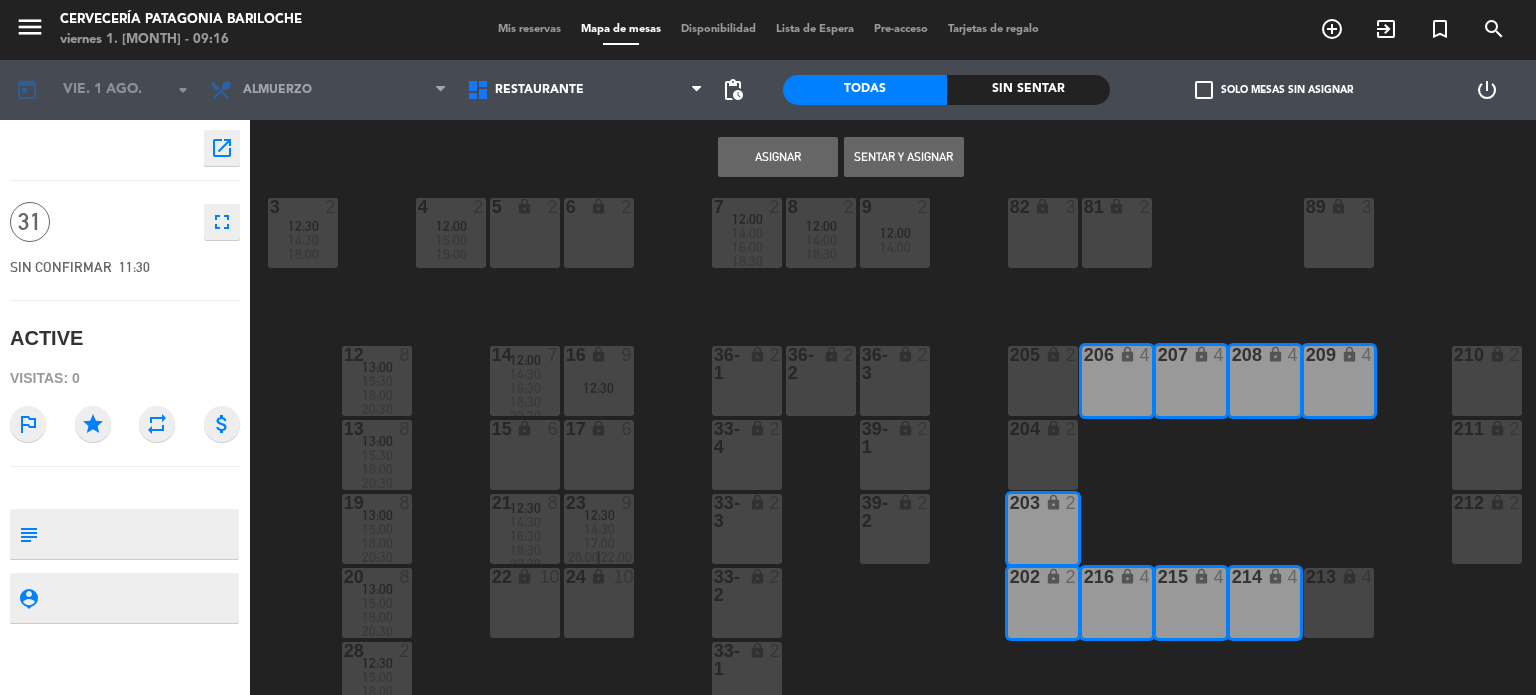 click on "204 lock  2" at bounding box center (1043, 455) 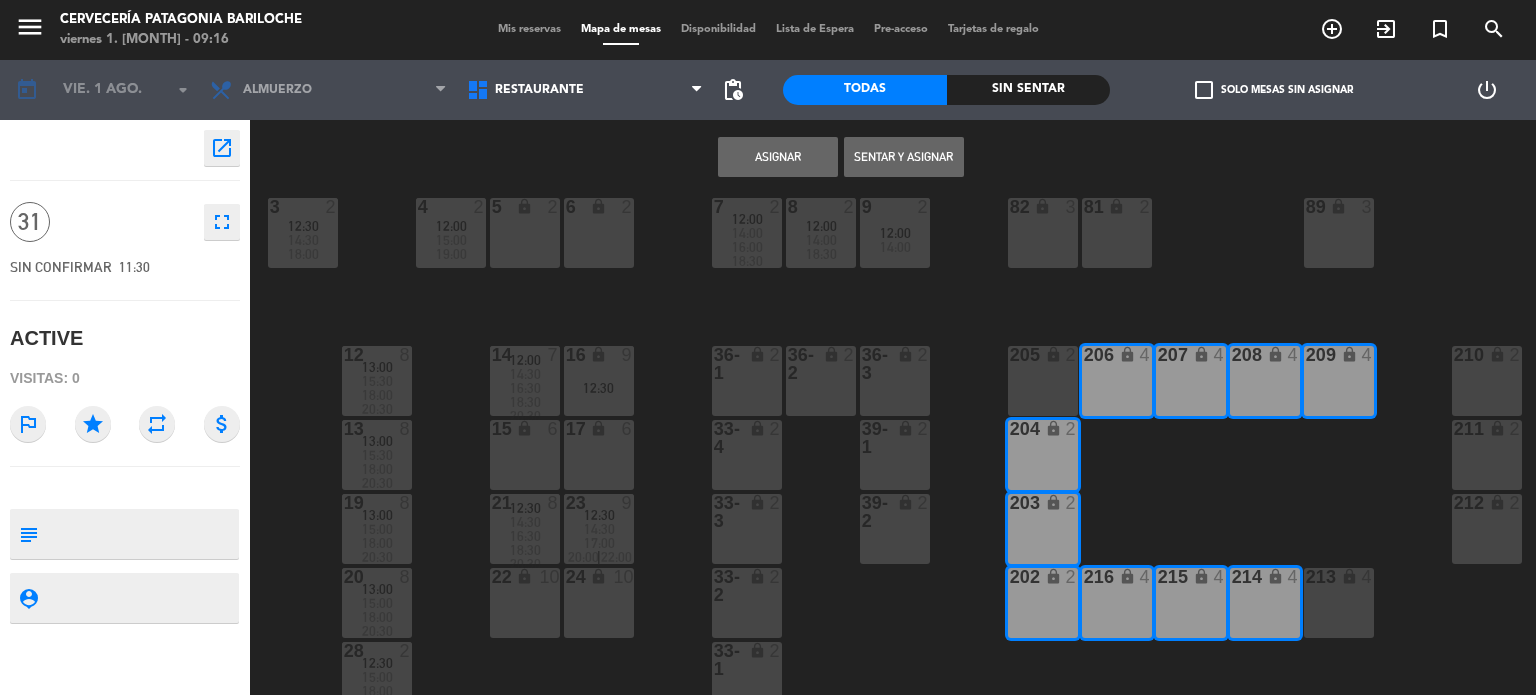 click on "205 lock  2" at bounding box center [1043, 381] 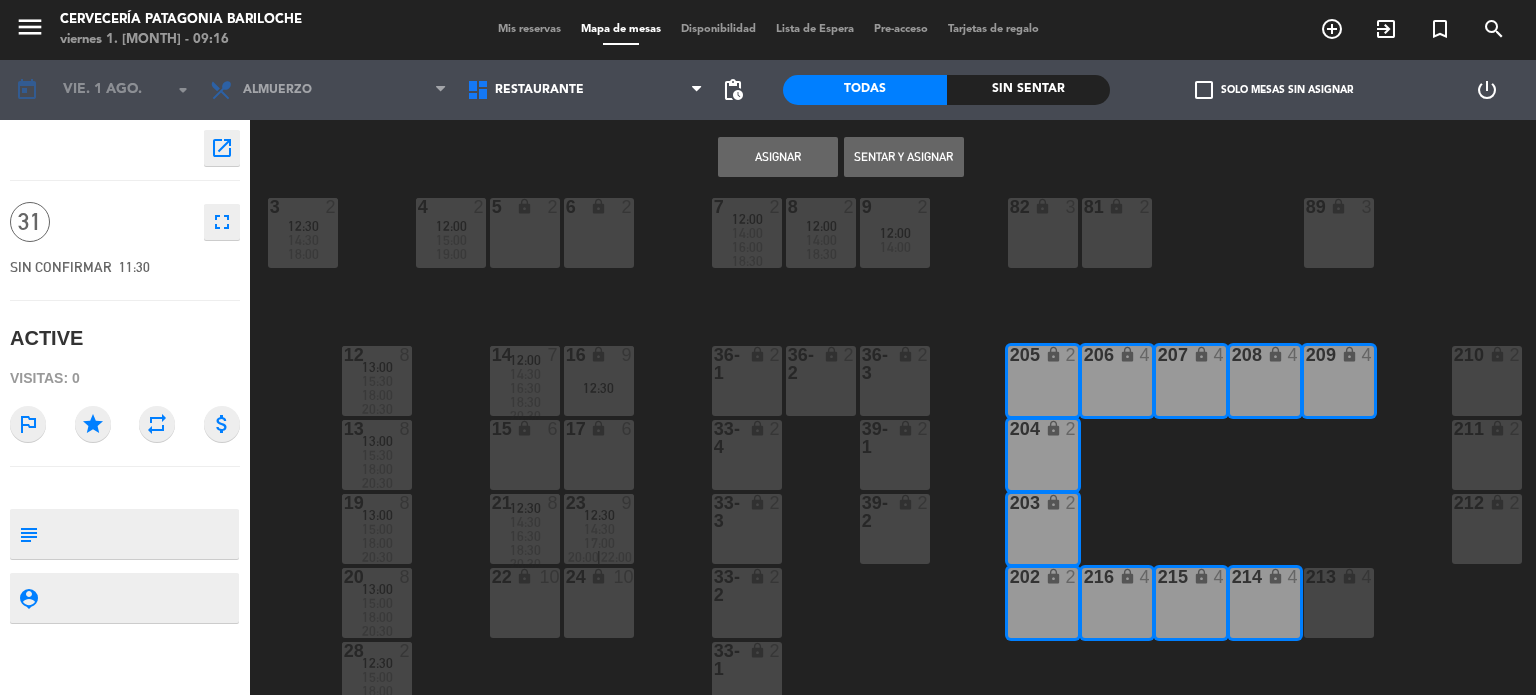 click on "210 lock  2" at bounding box center (1487, 381) 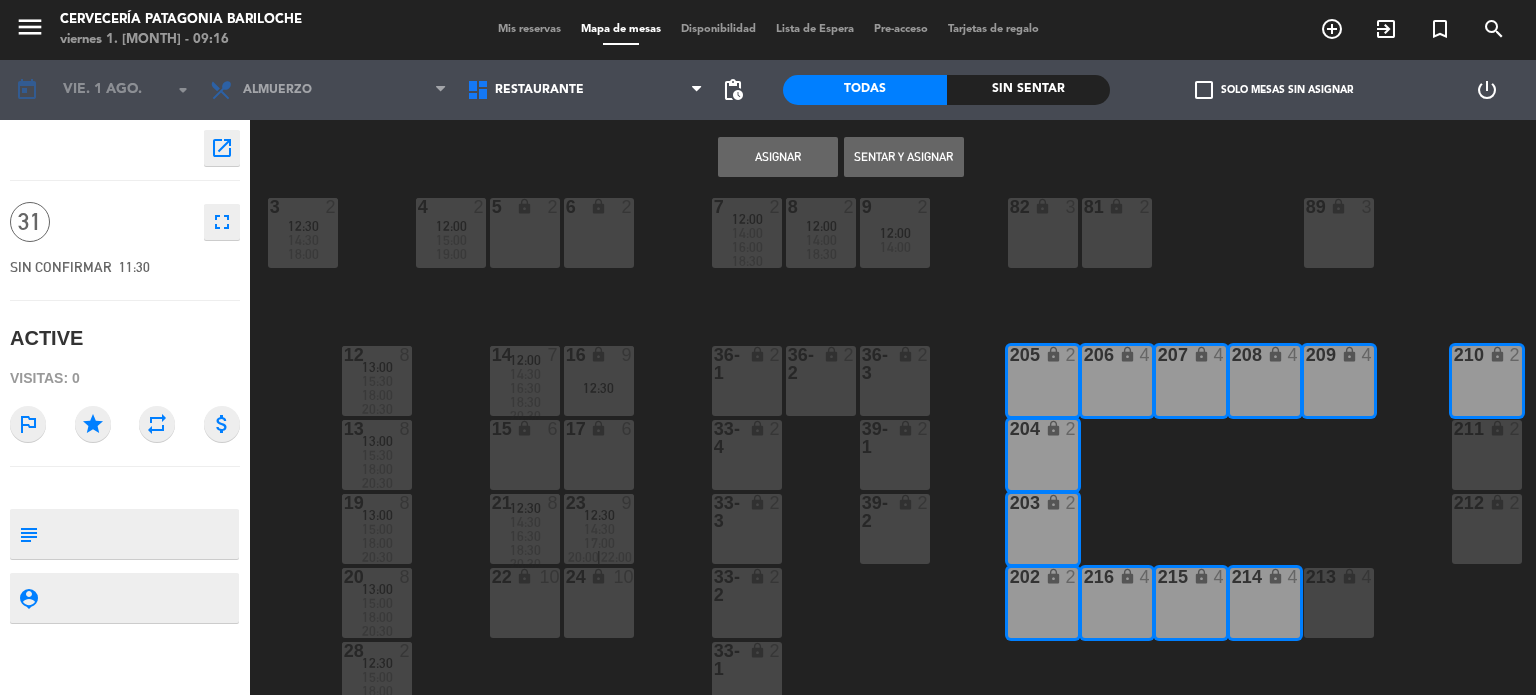 click on "211 lock  2" at bounding box center [1487, 455] 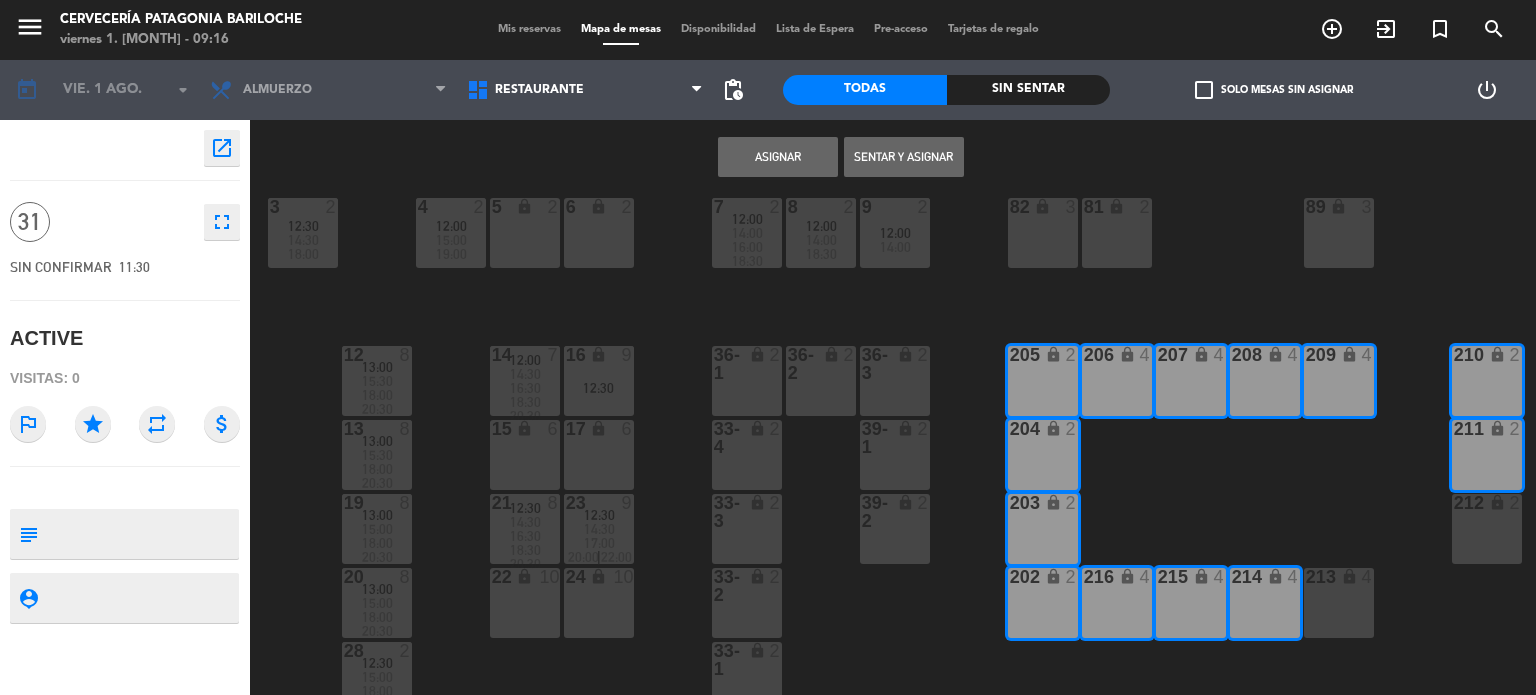 click on "212 lock  2" at bounding box center (1487, 529) 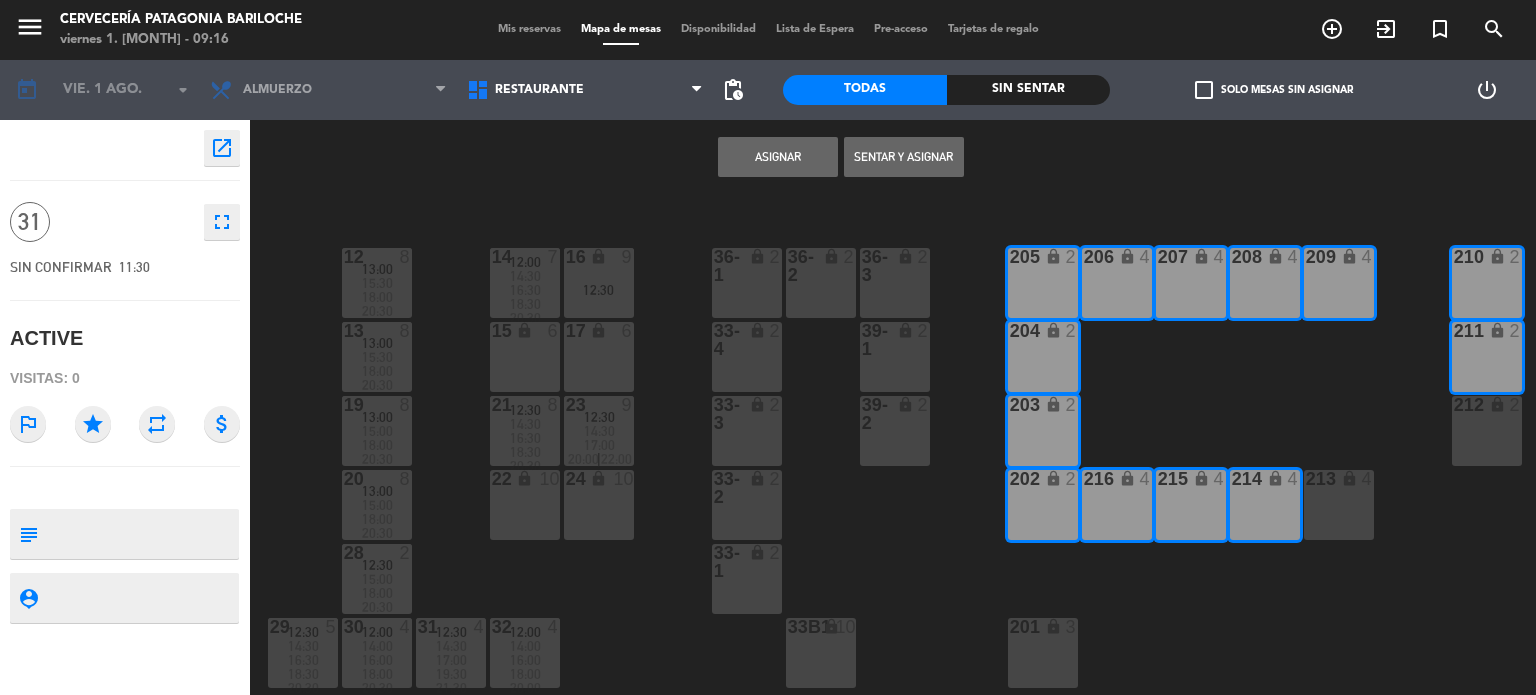 click on "lock  8  lock  8  lock  2  lock  2  lock  2  lock  2  lock  2  lock  2  lock  4  lock  2  lock  2  lock  6  lock  6   18:00  lock  8  lock  6  lock  6  lock  6  lock  8  lock  8  lock  2  lock  6  lock  4  2  2   12:00      14:00      17:30      21:00     4  2   12:00      15:00      19:00     3  2   12:30      14:30      18:00     9  2   12:00      14:00     lock  2  lock  2   12:00      14:00      16:00      18:30     lock  2   12:00      14:00      18:30     lock  2   12:30      14:30      17:00      19:00      21:30     lock  2  lock  3  lock  3  lock  2  lock  7   12:00      14:30      16:30      18:30      20:30     lock  6   12:30      14:30      17:00      19:00      21:00     lock  6   12:30      14:30      17:00      19:00      21:00     lock  8   13:00      15:30      18:00      20:30     lock  9   12:30  lock  2  lock  2  lock  2  lock  2  lock  4  lock  4  lock  4  lock  4  lock  4" 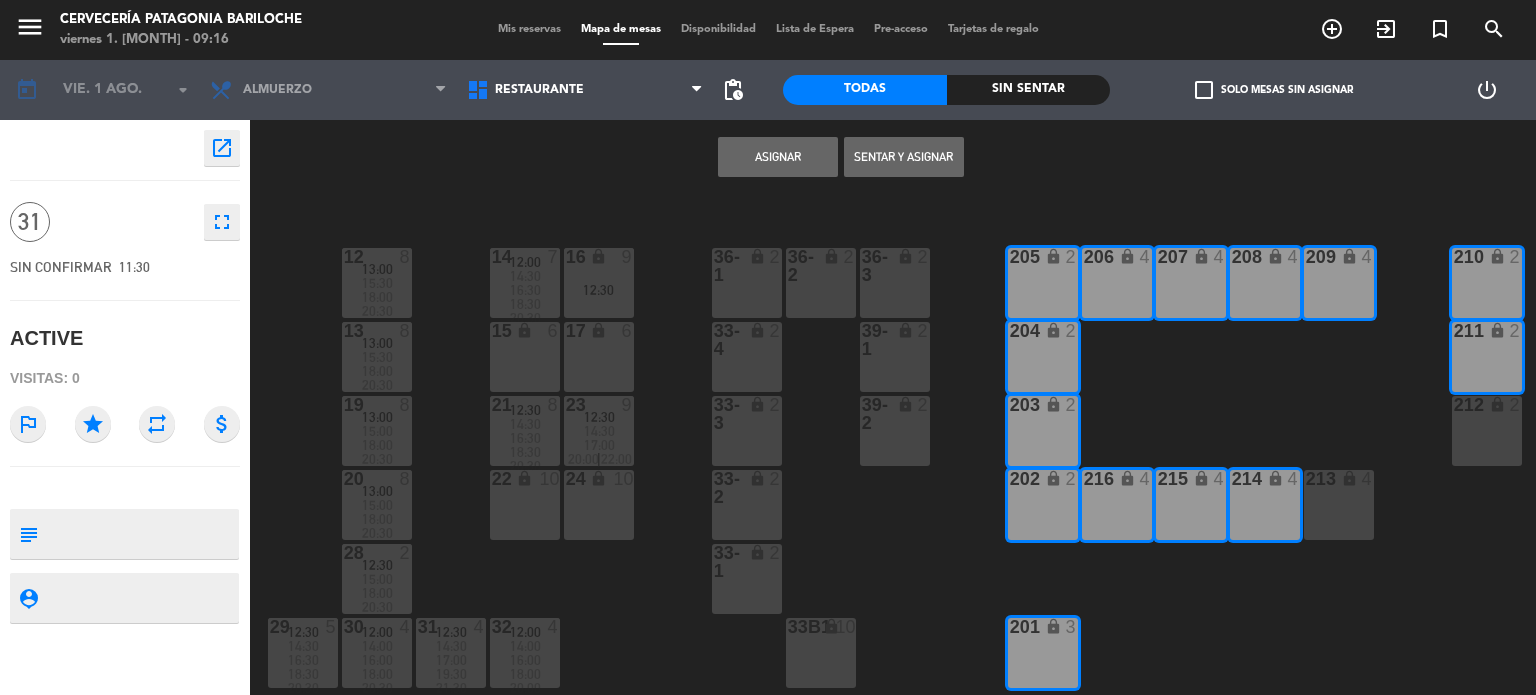 click on "Asignar" at bounding box center (778, 157) 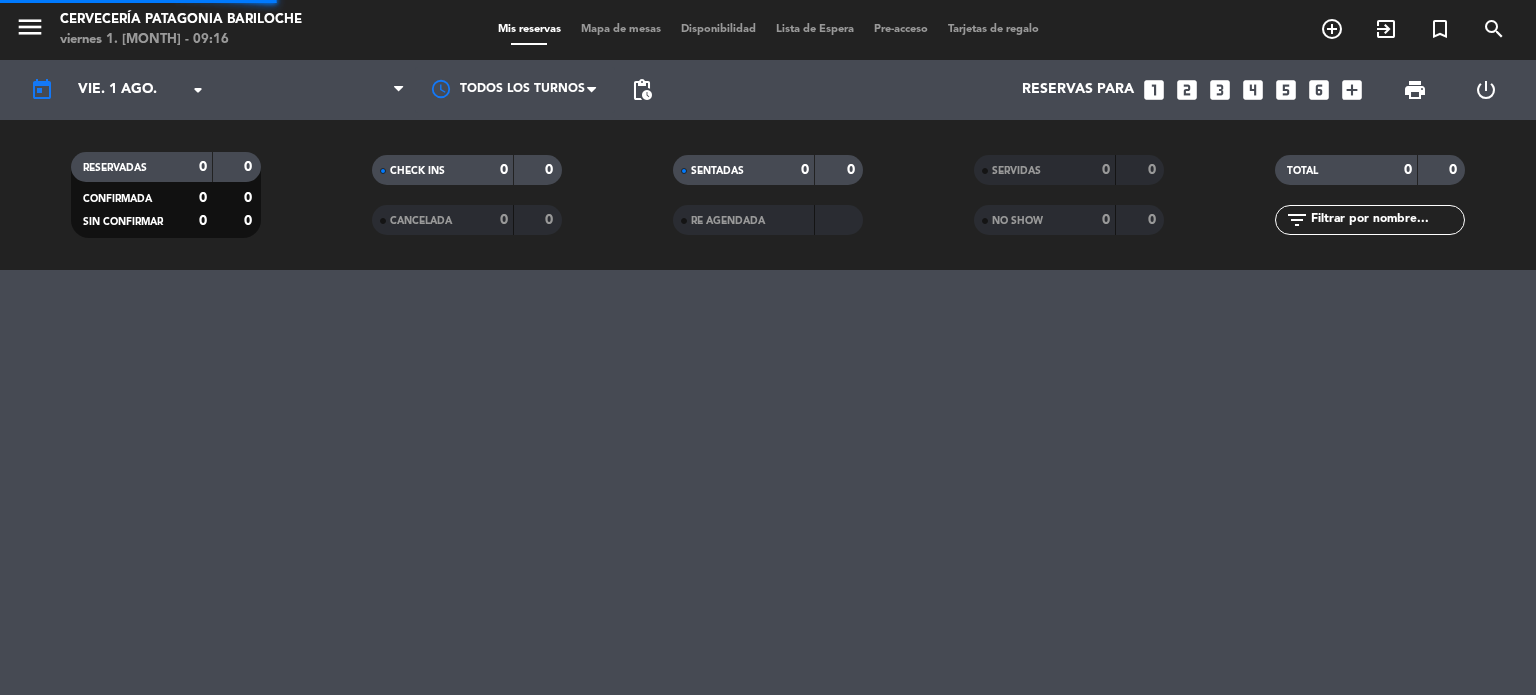 click on "menu  Cervecería Patagonia Bariloche   viernes 1. [MONTH] - 09:16   Mis reservas   Mapa de mesas   Disponibilidad   Lista de Espera   Pre-acceso   Tarjetas de regalo  add_circle_outline exit_to_app turned_in_not search today    vie. 1 ago. arrow_drop_down Todos los turnos pending_actions  Reservas para   looks_one   looks_two   looks_3   looks_4   looks_5   looks_6   add_box  print  power_settings_new   RESERVADAS   0   0   CONFIRMADA   0   0   SIN CONFIRMAR   0   0   CHECK INS   0   0   CANCELADA   0   0   SENTADAS   0   0   RE AGENDADA         SERVIDAS   0   0   NO SHOW   0   0   TOTAL   0   0  filter_list" at bounding box center (768, 347) 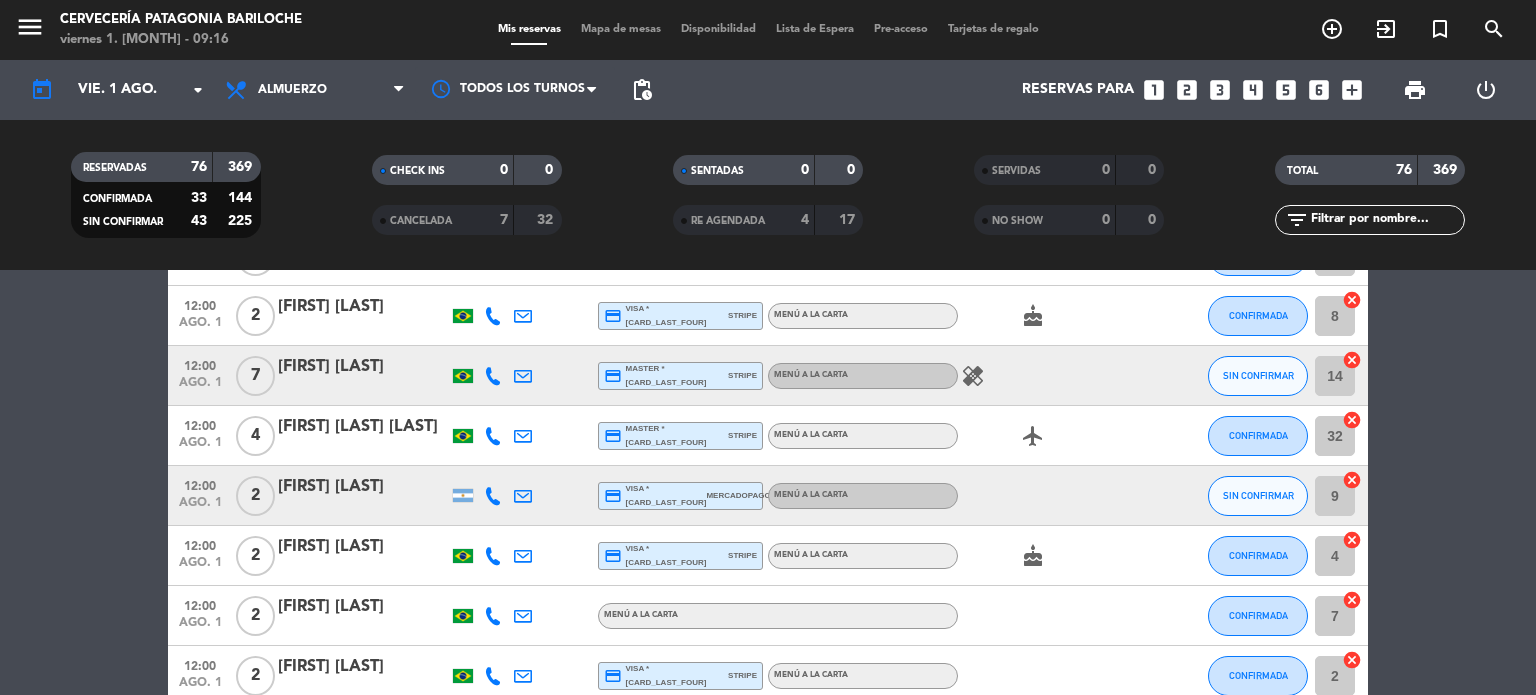scroll, scrollTop: 0, scrollLeft: 0, axis: both 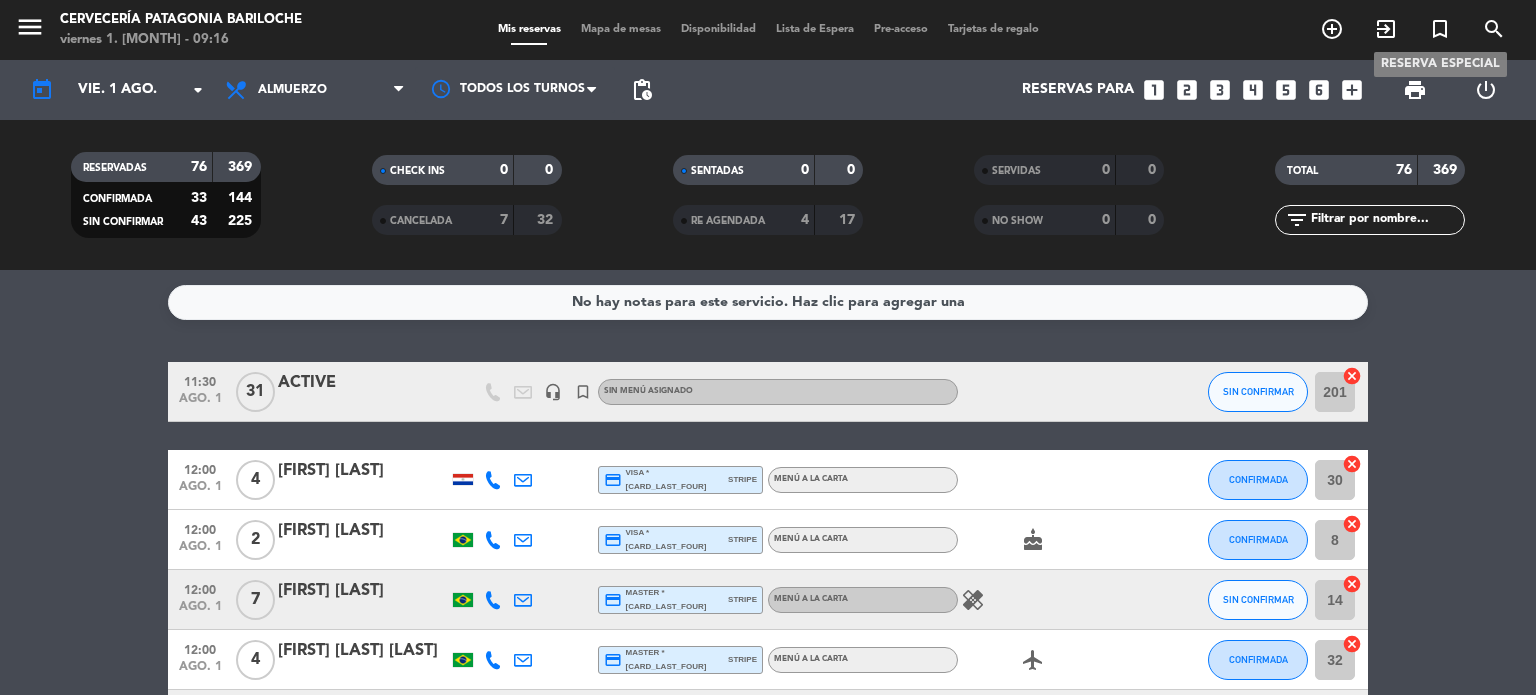 click on "turned_in_not" at bounding box center [1440, 29] 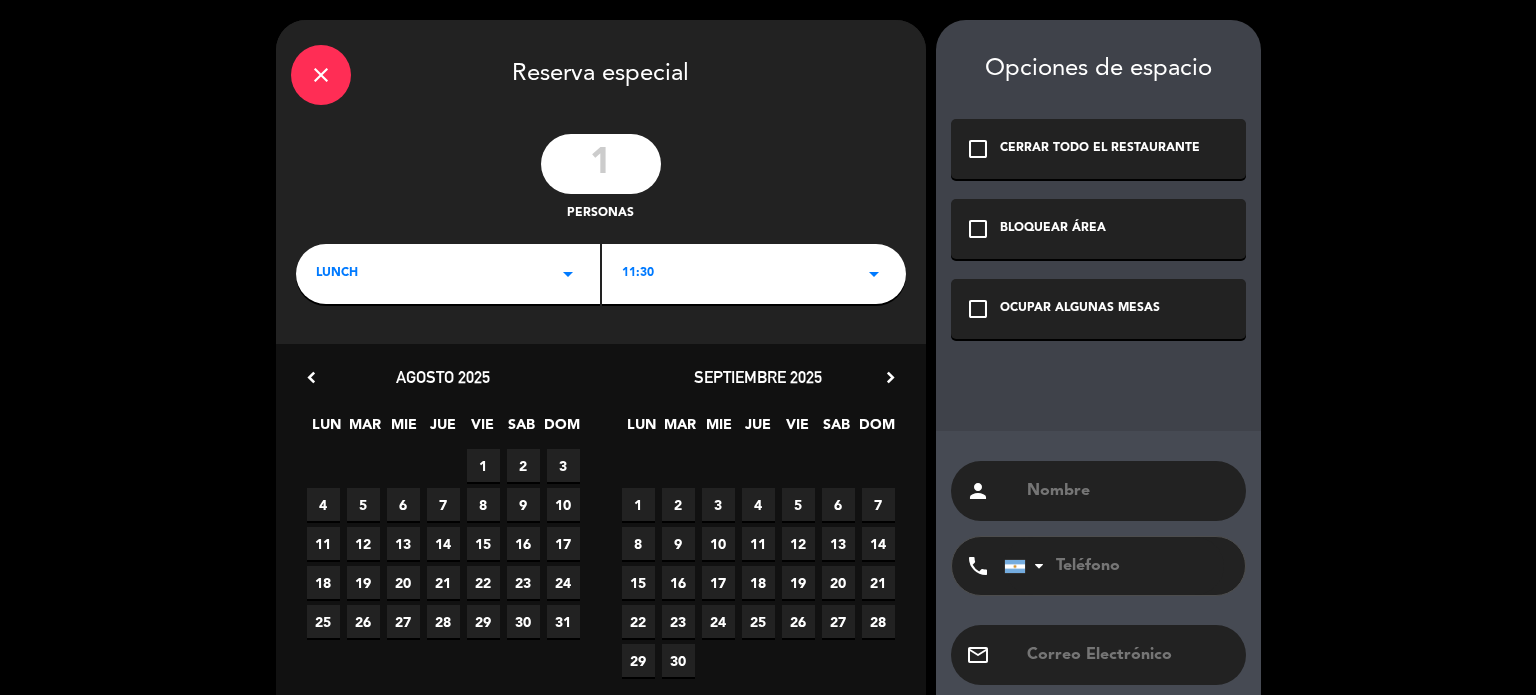 click on "1" 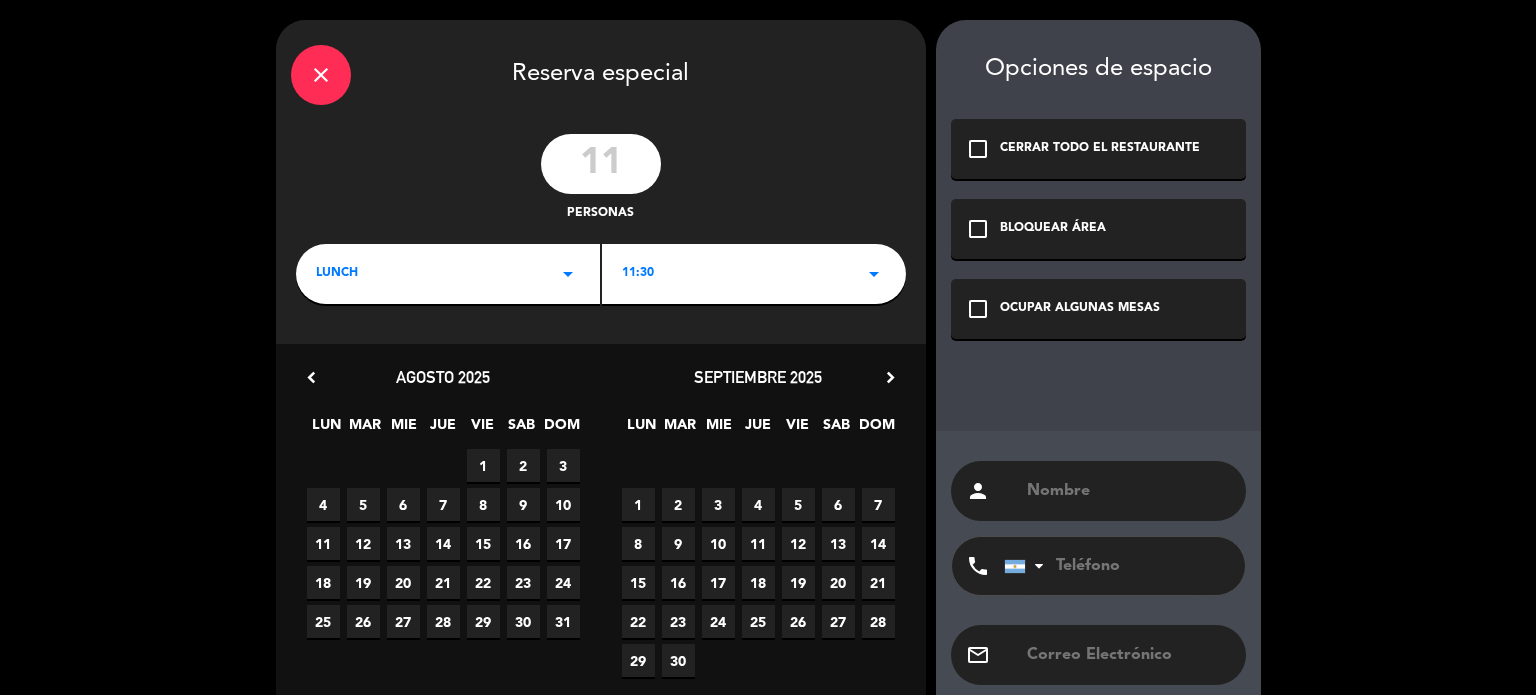 type on "11" 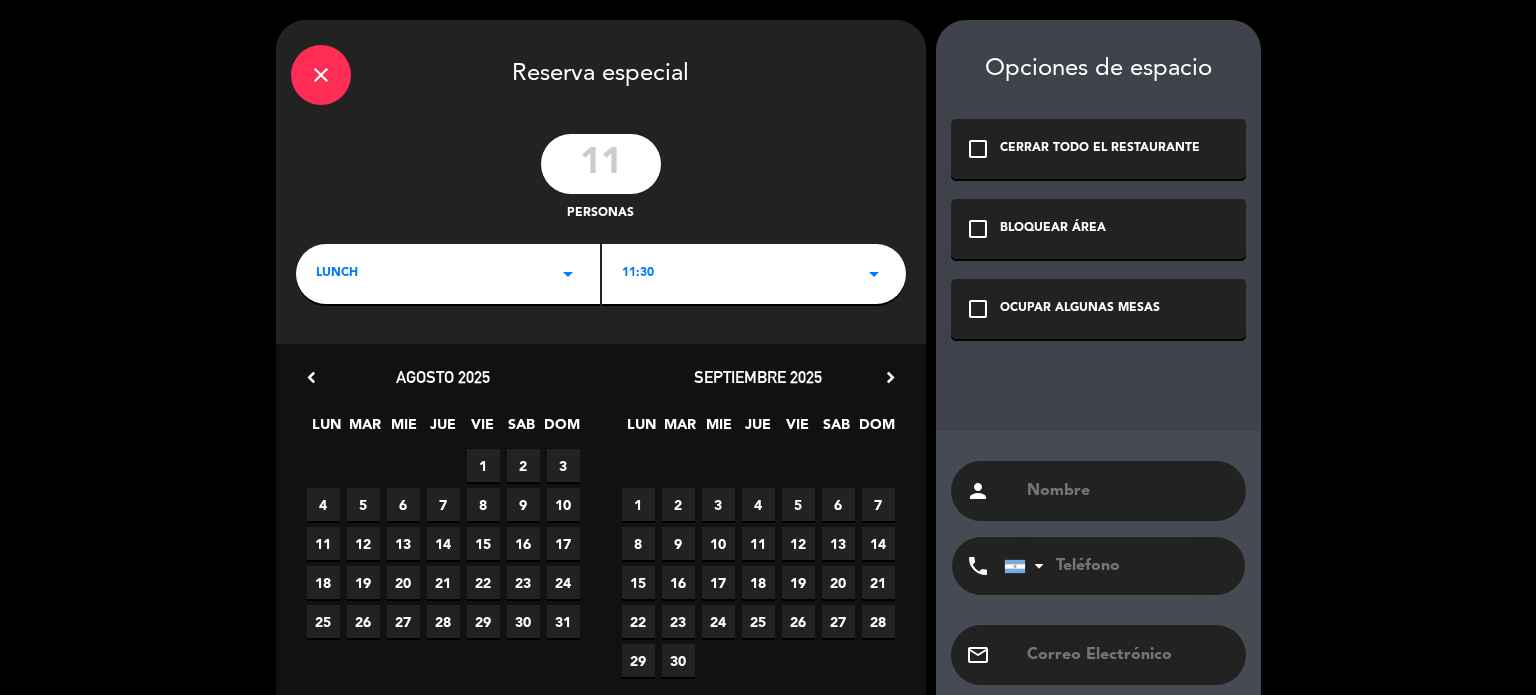 click on "OCUPAR ALGUNAS MESAS" 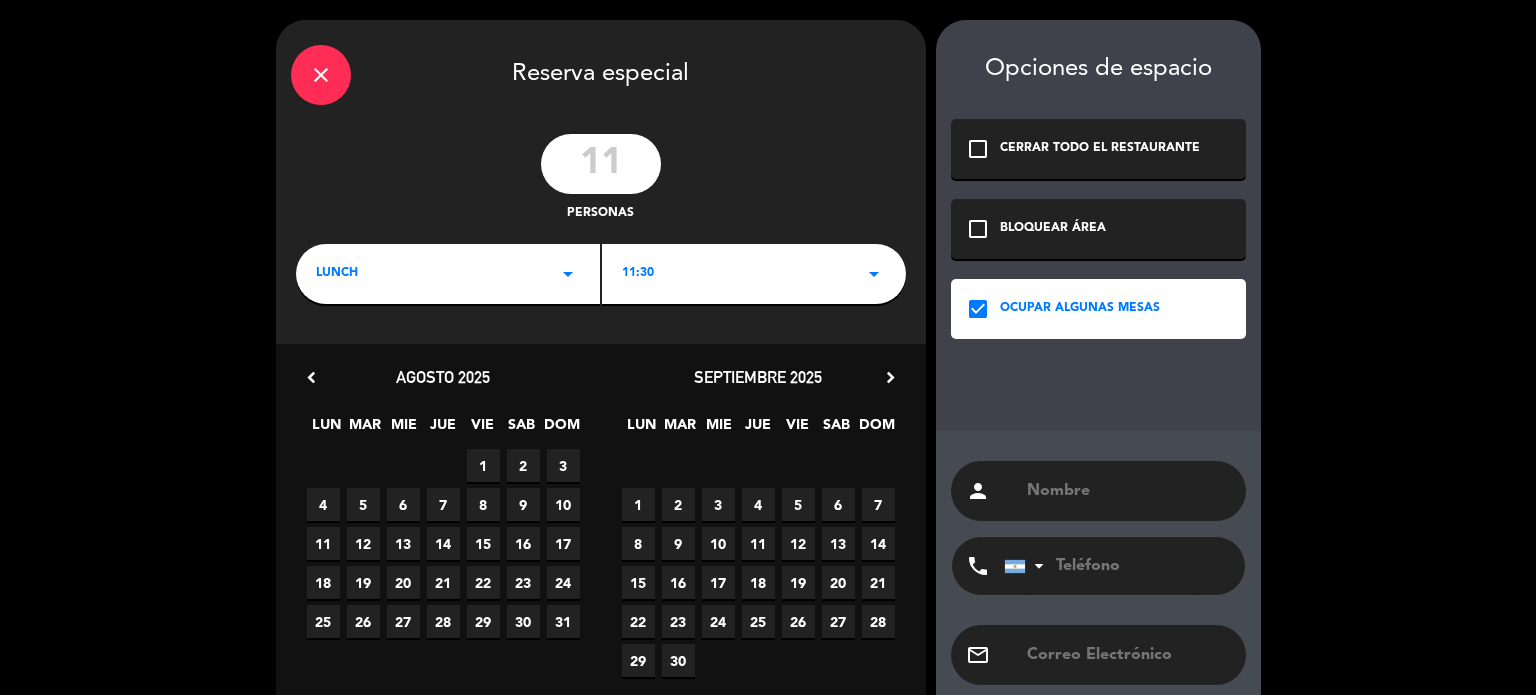 click on "1" at bounding box center [483, 465] 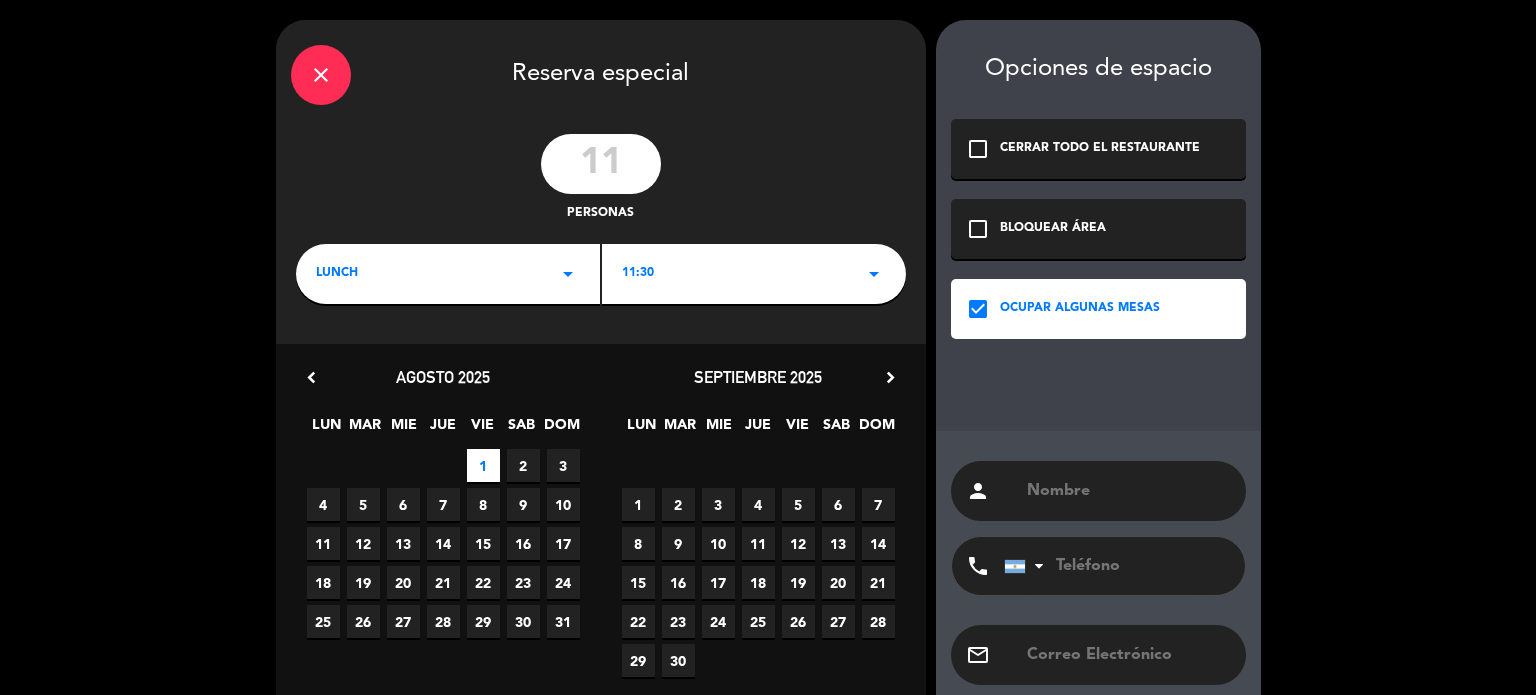 click at bounding box center (1128, 491) 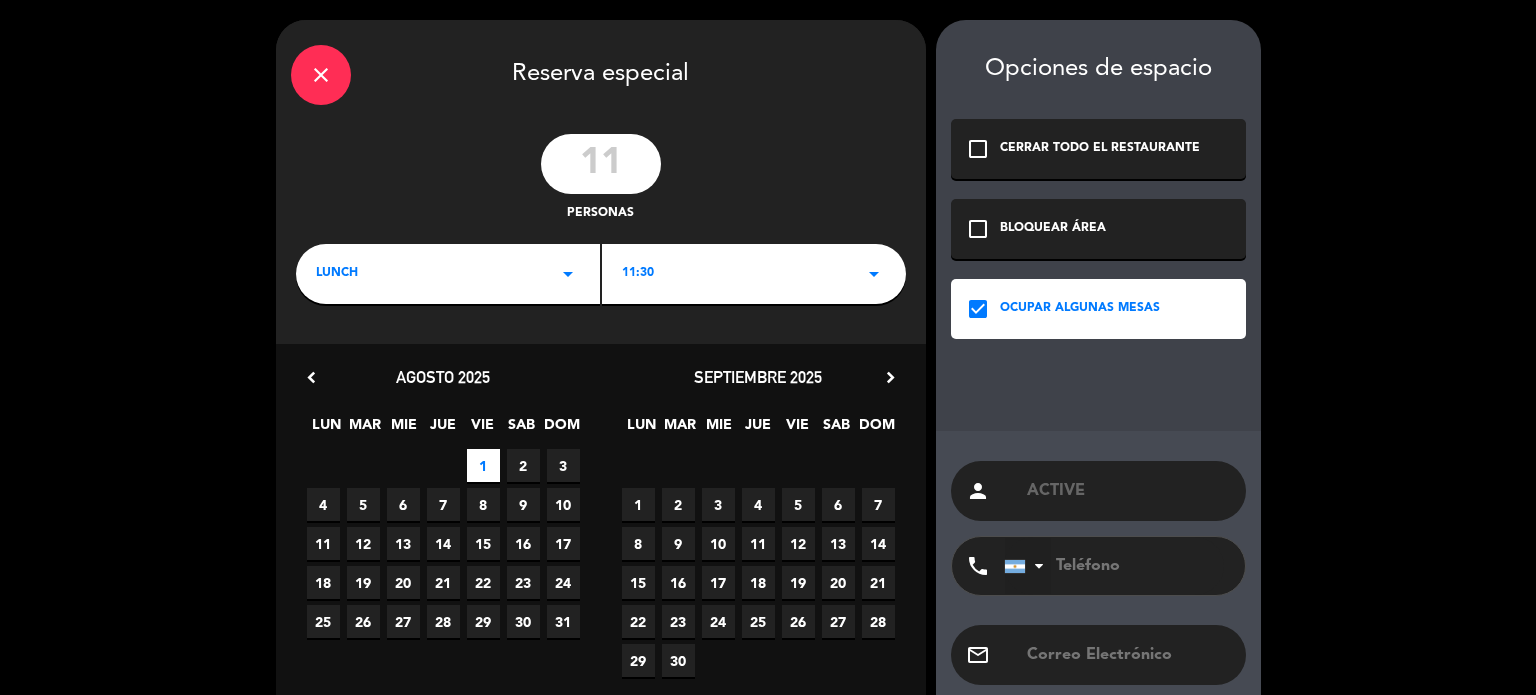 scroll, scrollTop: 103, scrollLeft: 0, axis: vertical 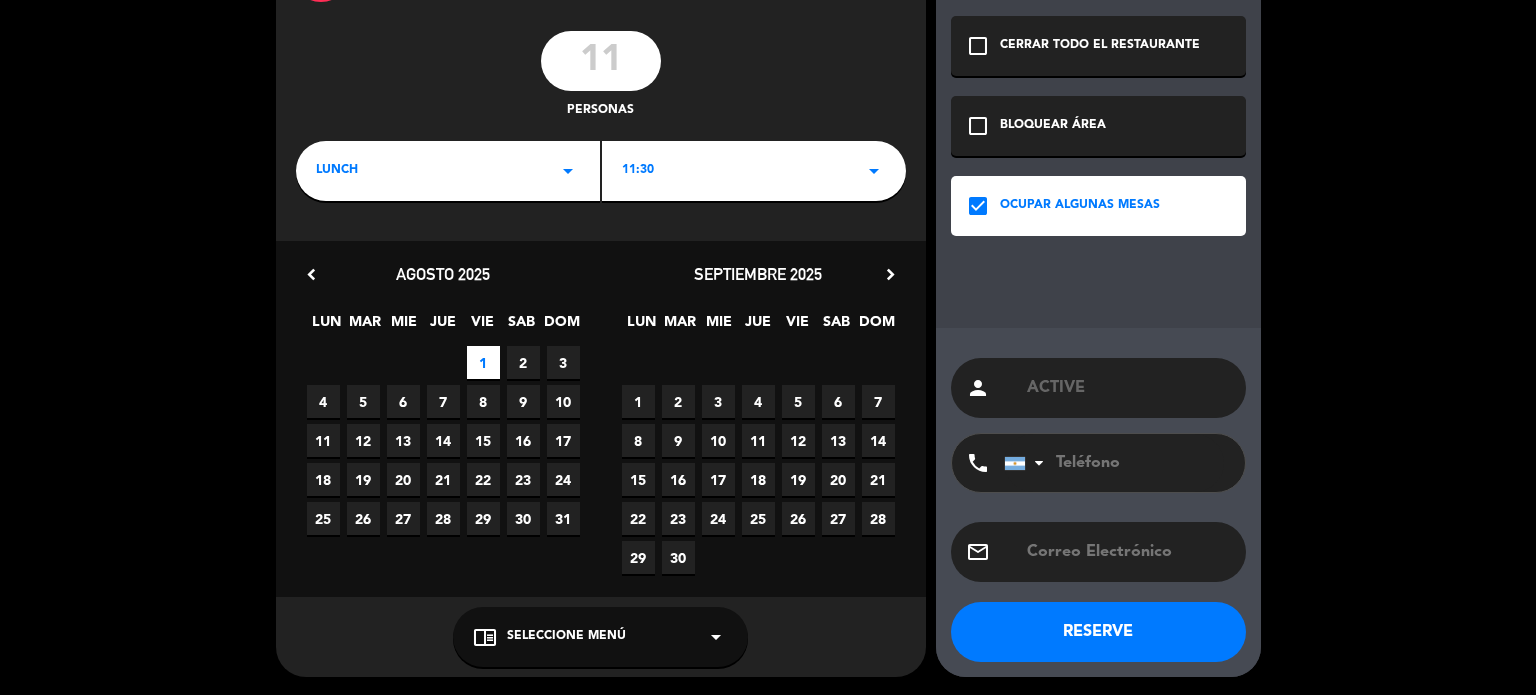type on "ACTIVE" 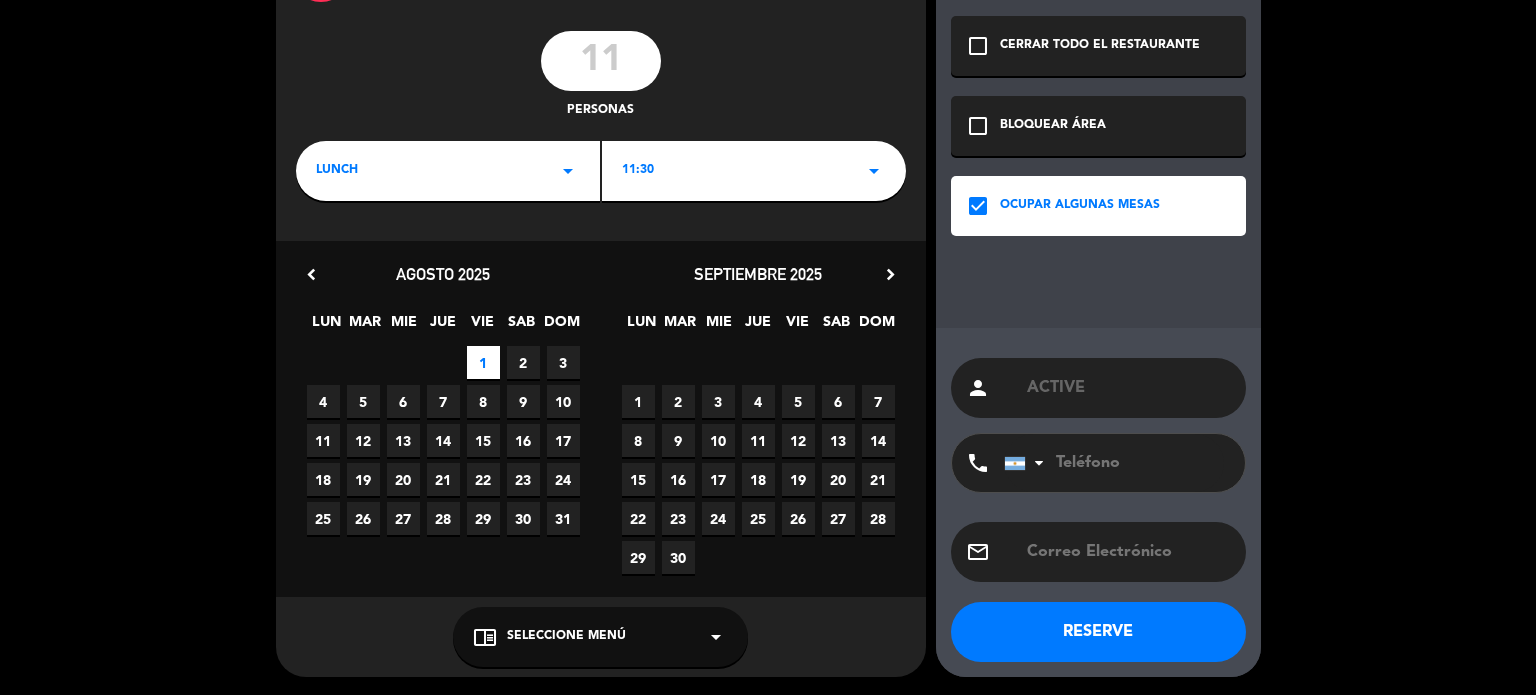 click on "RESERVE" 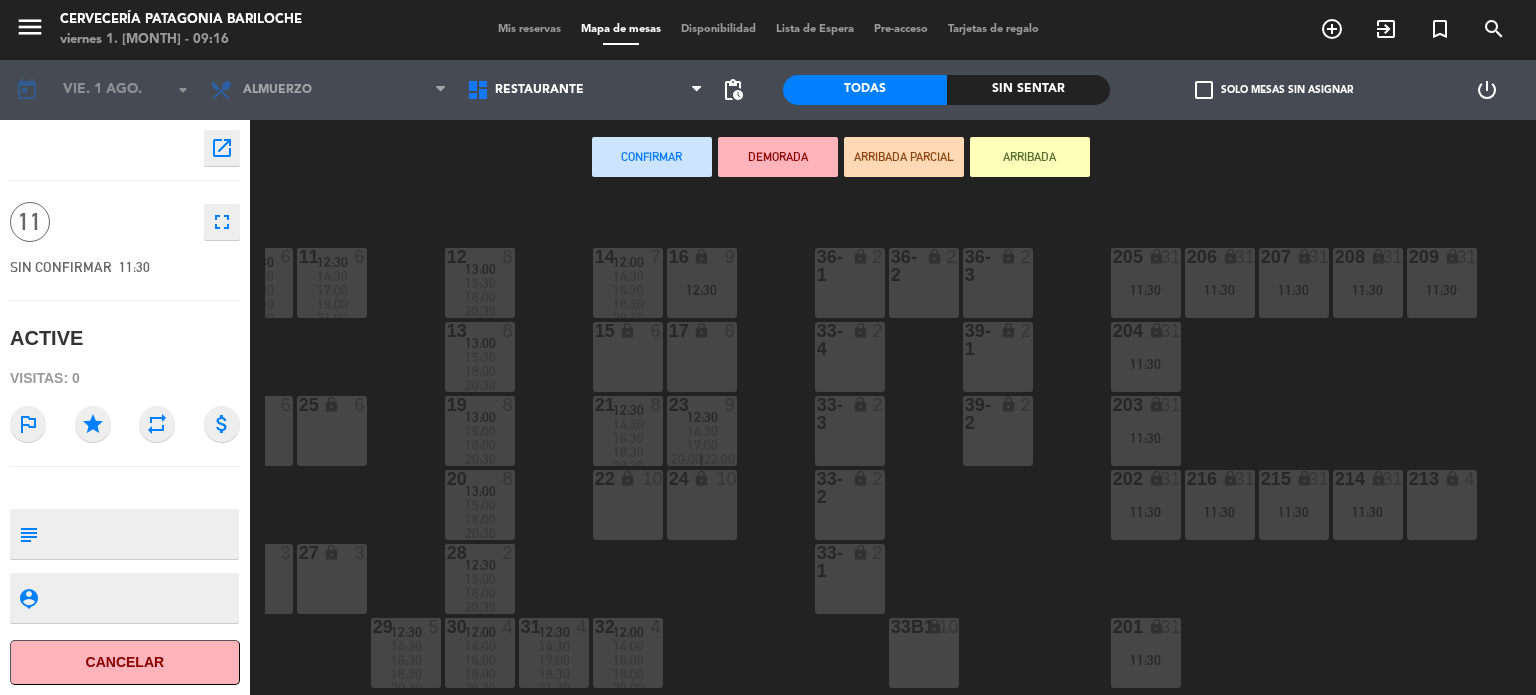 scroll, scrollTop: 290, scrollLeft: 0, axis: vertical 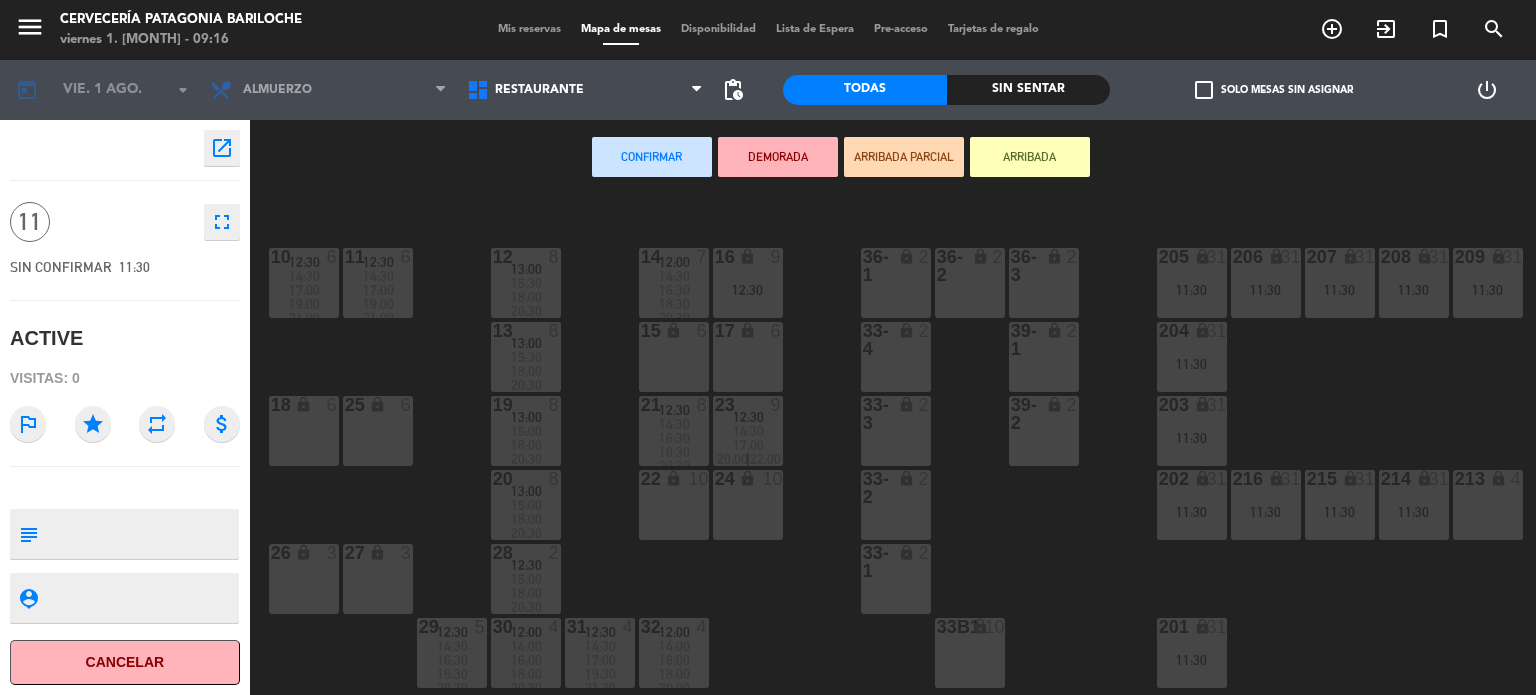 click on "lock  8  lock  8  lock  2  lock  2  lock  2  lock  2  lock  2  lock  2  lock  4  lock  2  lock  2  lock  6  lock  6   18:00  lock  8  lock  6  lock  6  lock  6  lock  8  lock  8  lock  2  lock  6  lock  4  2  2   12:00      14:00      17:30      21:00     4  2   12:00      15:00      19:00     3  2   12:30      14:30      18:00     9  2   12:00      14:00     lock  2  lock  2   12:00      14:00      16:00      18:30     lock  2   12:00      14:00      18:30     lock  2   12:30      14:30      17:00      19:00      21:30     lock  2  lock  3  lock  3  lock  2  lock  7   12:00      14:30      16:30      18:30      20:30     lock  6   12:30      14:30      17:00      19:00      21:00     lock  6   12:30      14:30      17:00      19:00      21:00     lock  8   13:00      15:30      18:00      20:30     lock  9   12:30  lock  2  lock  2  lock  2  lock  3   11:30  lock  3   11:30  lock  3   11:30  lock  lock" 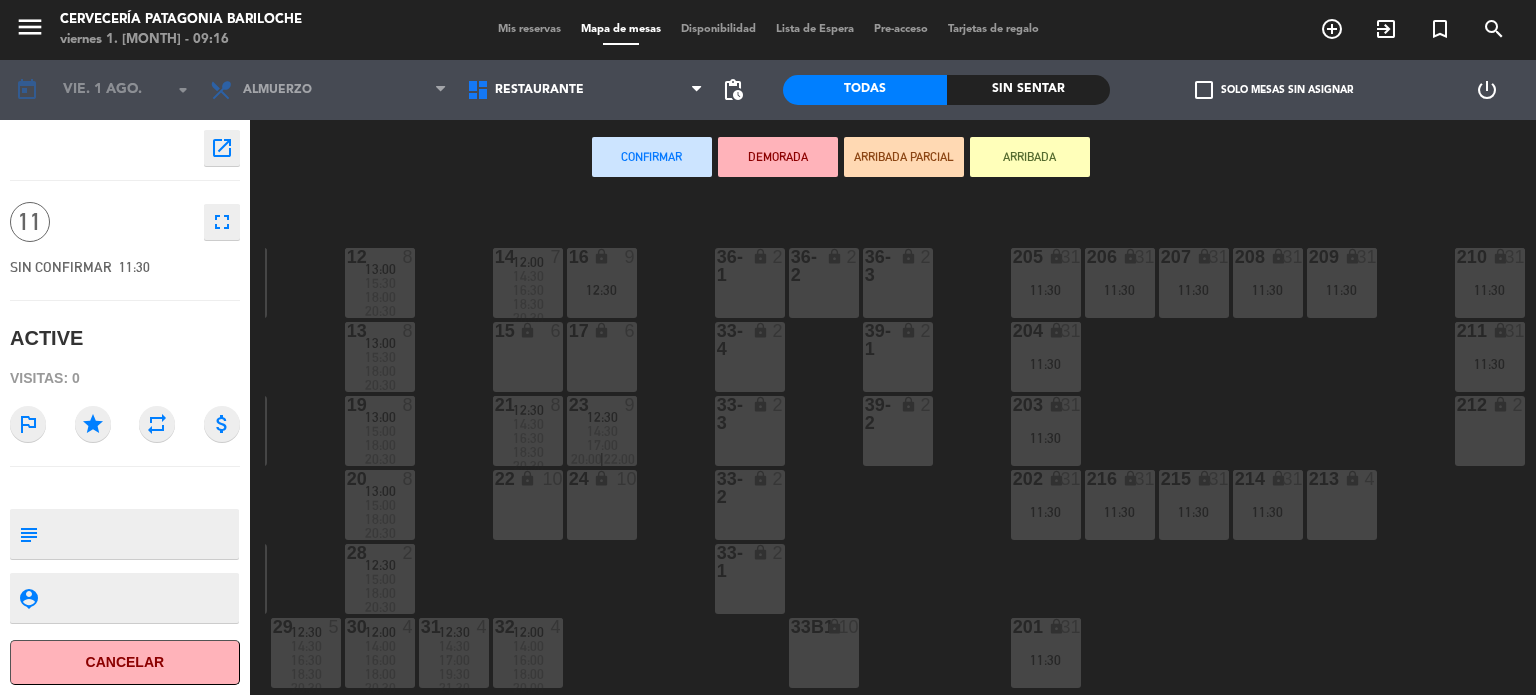 scroll, scrollTop: 290, scrollLeft: 0, axis: vertical 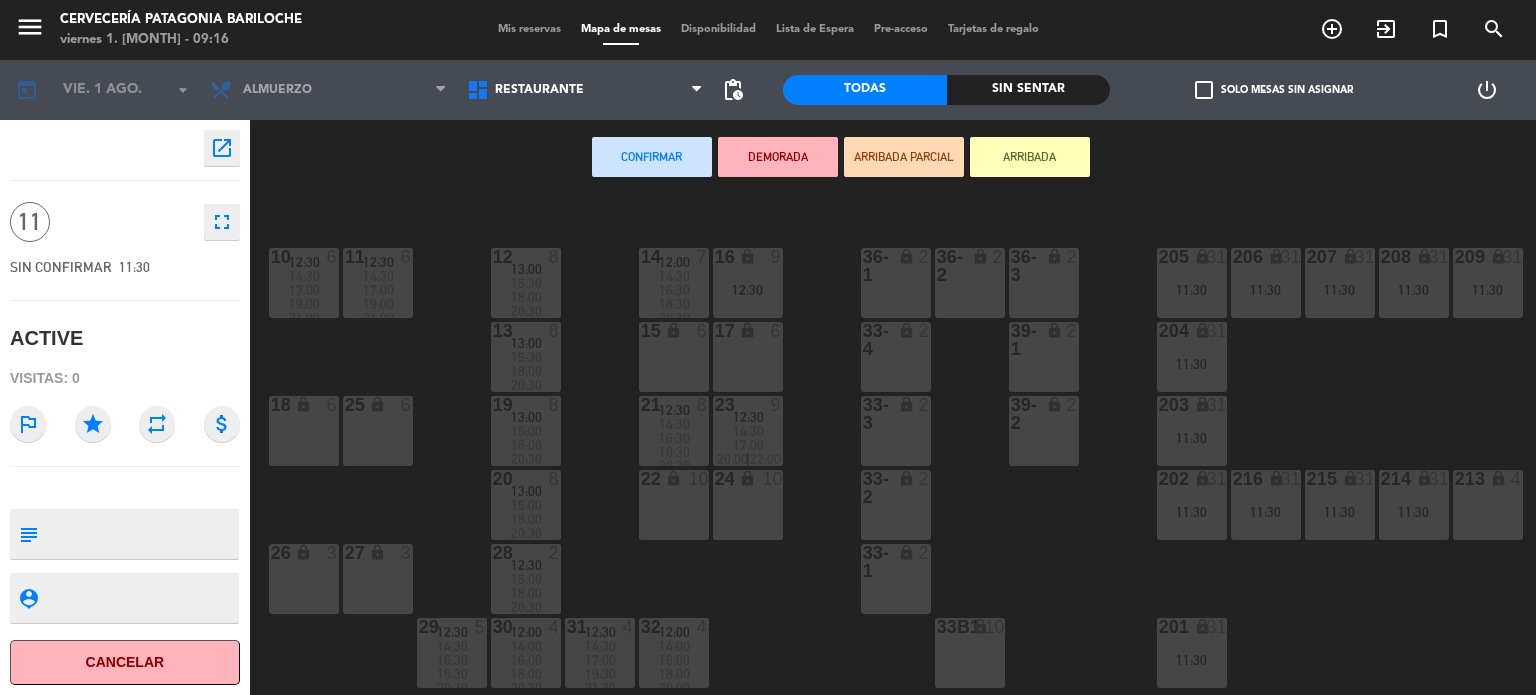 click on "33b1 lock  10" at bounding box center (970, 653) 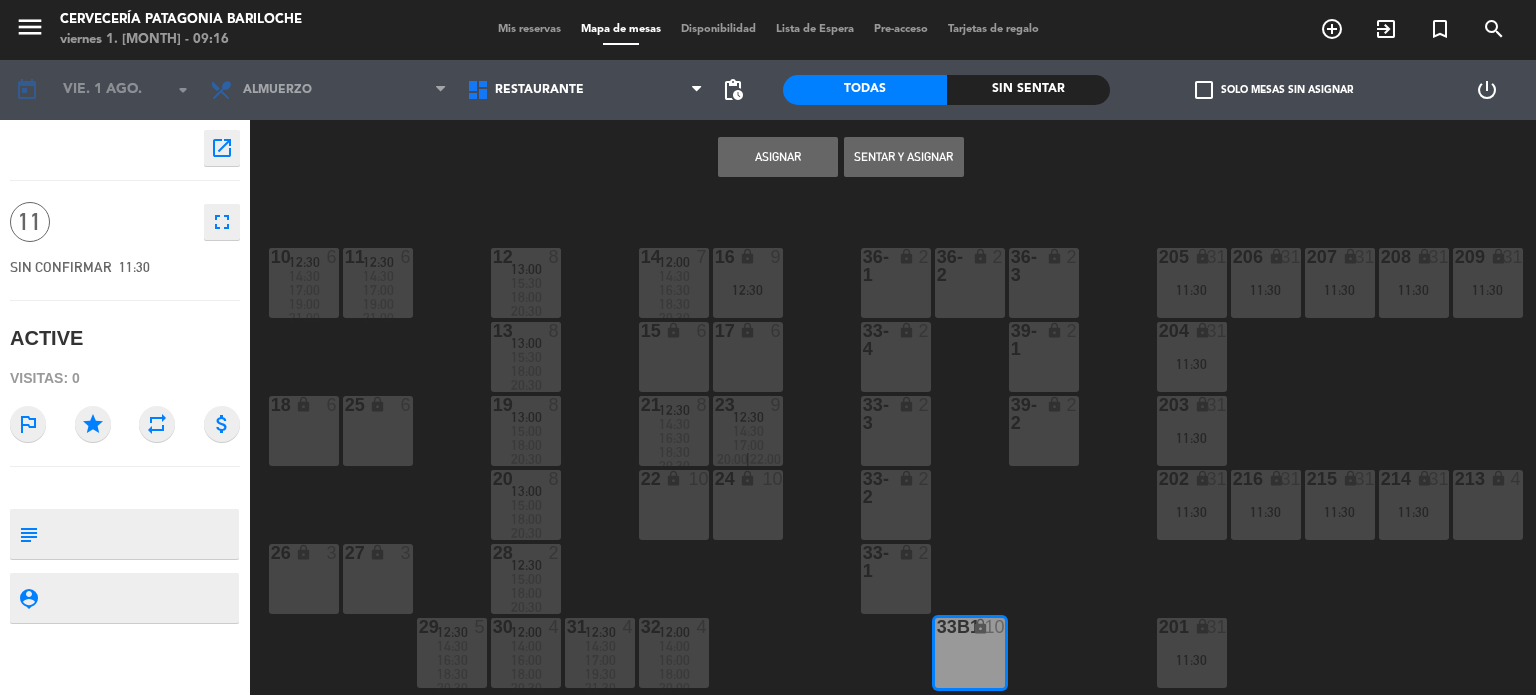 click on "Asignar" at bounding box center [778, 157] 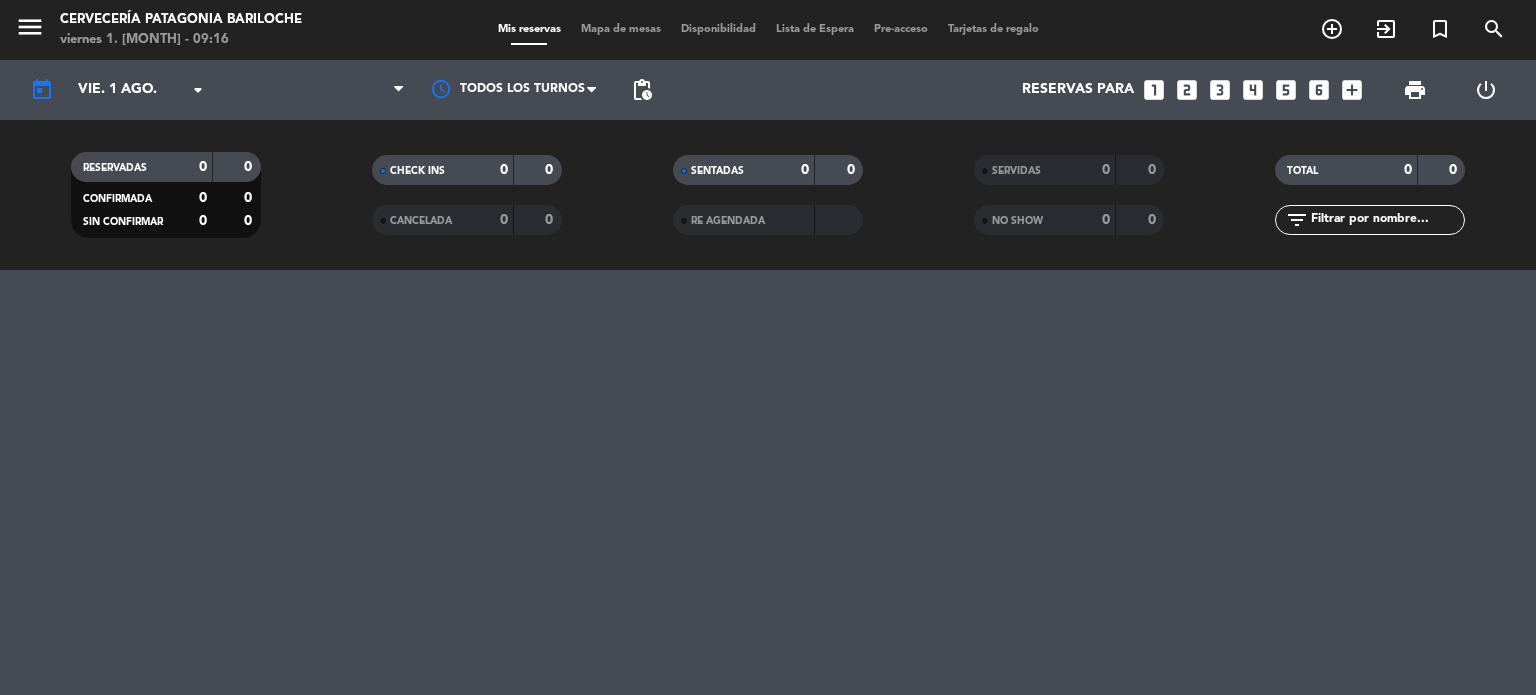 click on "menu  Cervecería Patagonia Bariloche   viernes 1. [MONTH] - 09:16   Mis reservas   Mapa de mesas   Disponibilidad   Lista de Espera   Pre-acceso   Tarjetas de regalo  add_circle_outline exit_to_app turned_in_not search today    vie. 1 ago. arrow_drop_down Todos los turnos pending_actions  Reservas para   looks_one   looks_two   looks_3   looks_4   looks_5   looks_6   add_box  print  power_settings_new   RESERVADAS   0   0   CONFIRMADA   0   0   SIN CONFIRMAR   0   0   CHECK INS   0   0   CANCELADA   0   0   SENTADAS   0   0   RE AGENDADA         SERVIDAS   0   0   NO SHOW   0   0   TOTAL   0   0  filter_list" at bounding box center (768, 347) 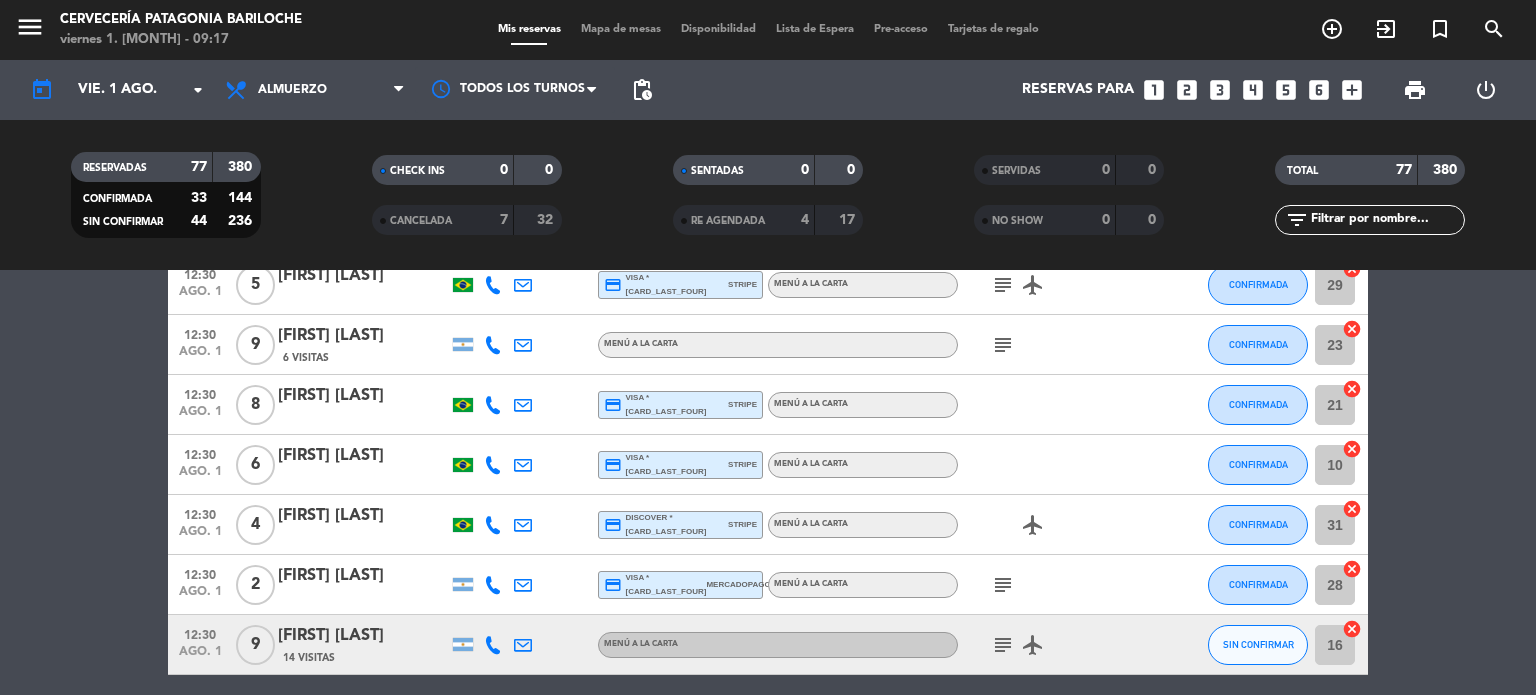 scroll, scrollTop: 888, scrollLeft: 0, axis: vertical 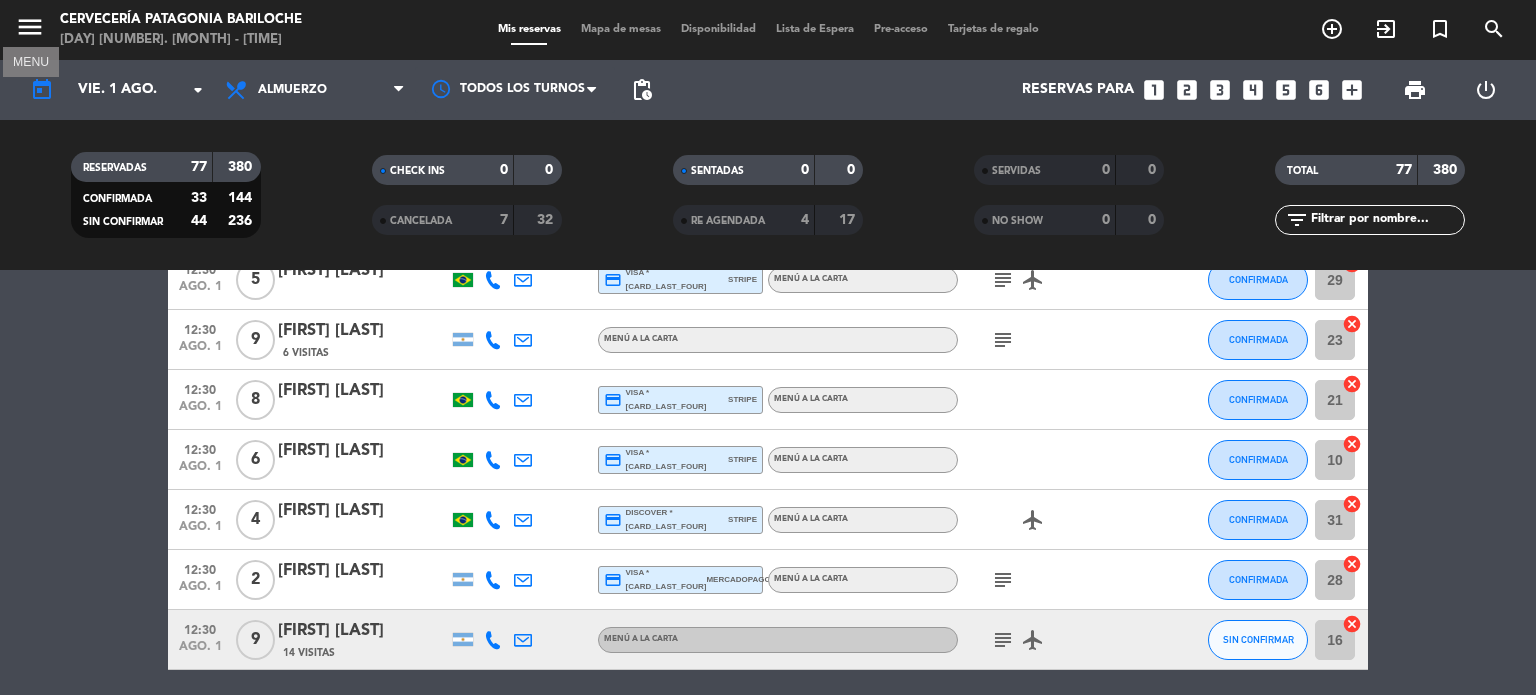 click on "menu" at bounding box center (30, 27) 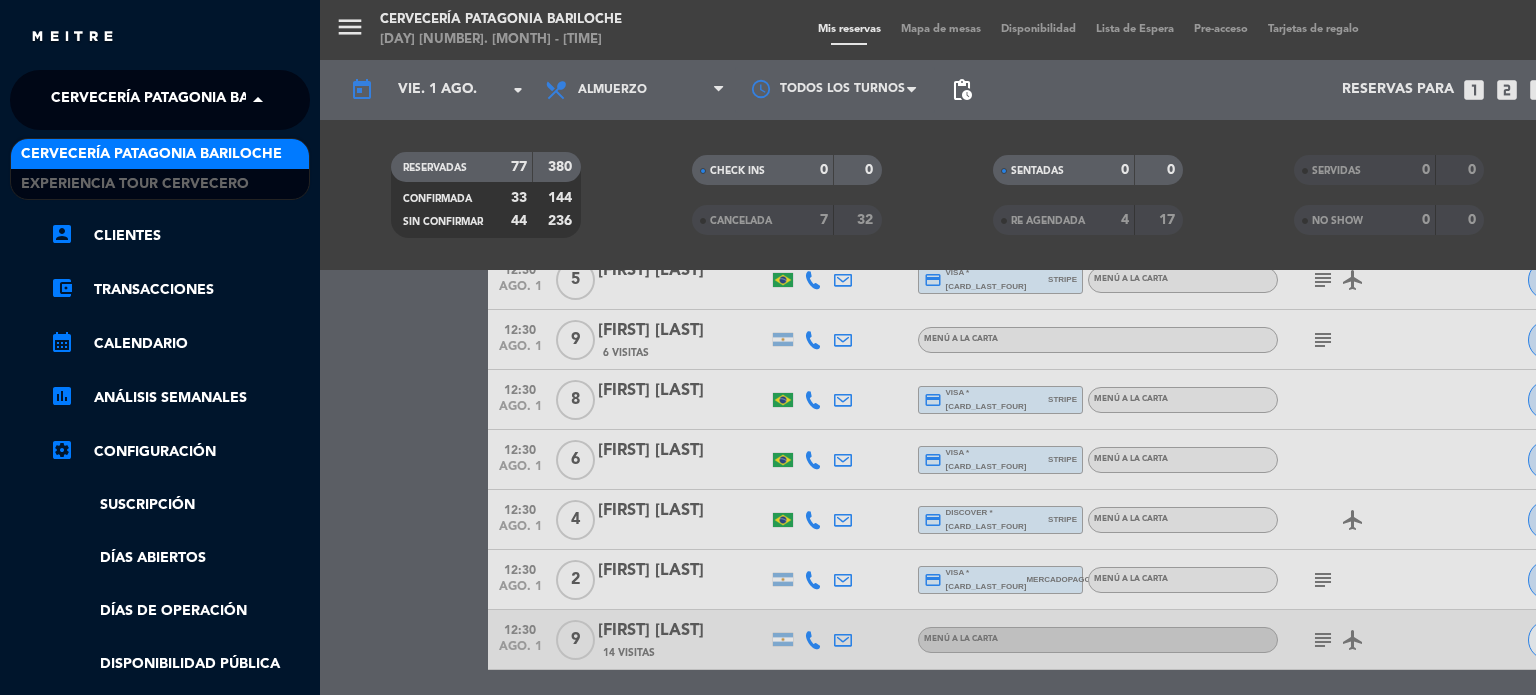 click 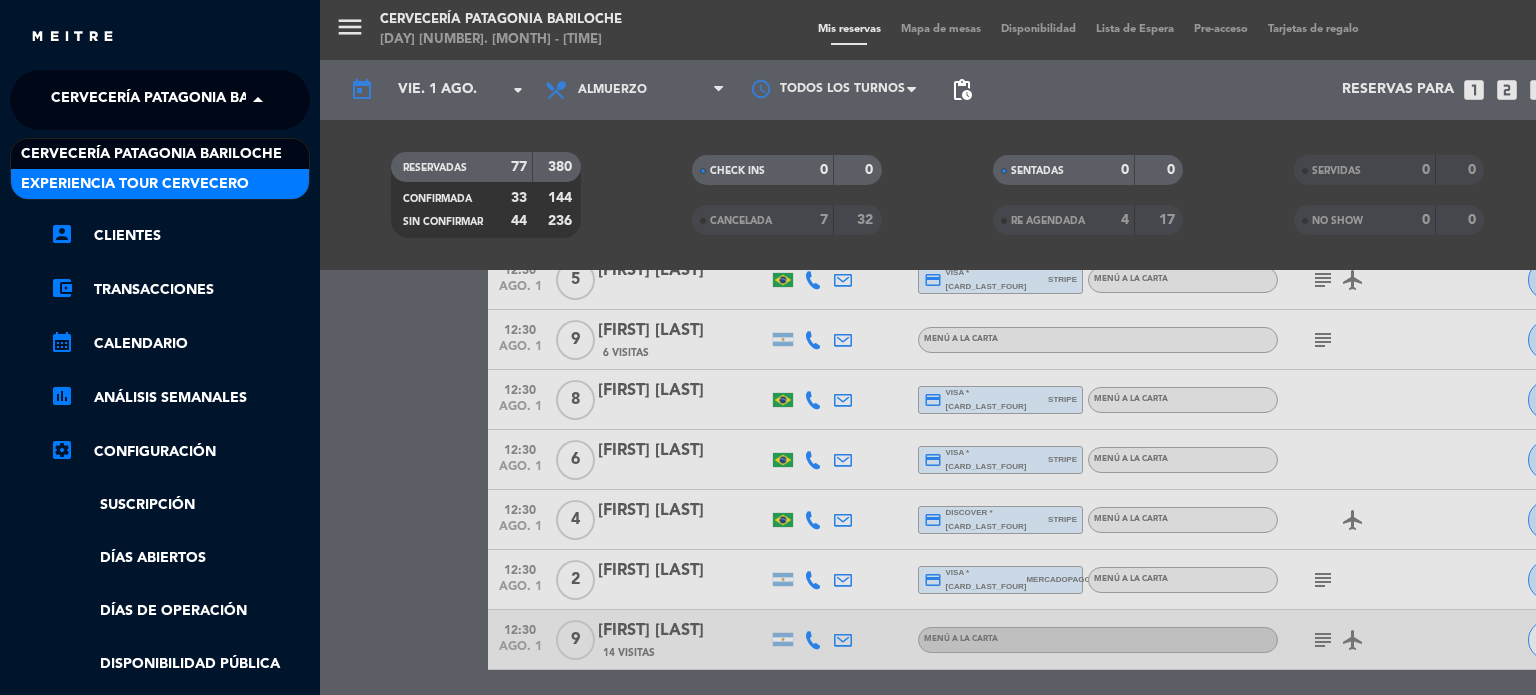 click on "Experiencia Tour Cervecero" at bounding box center [160, 184] 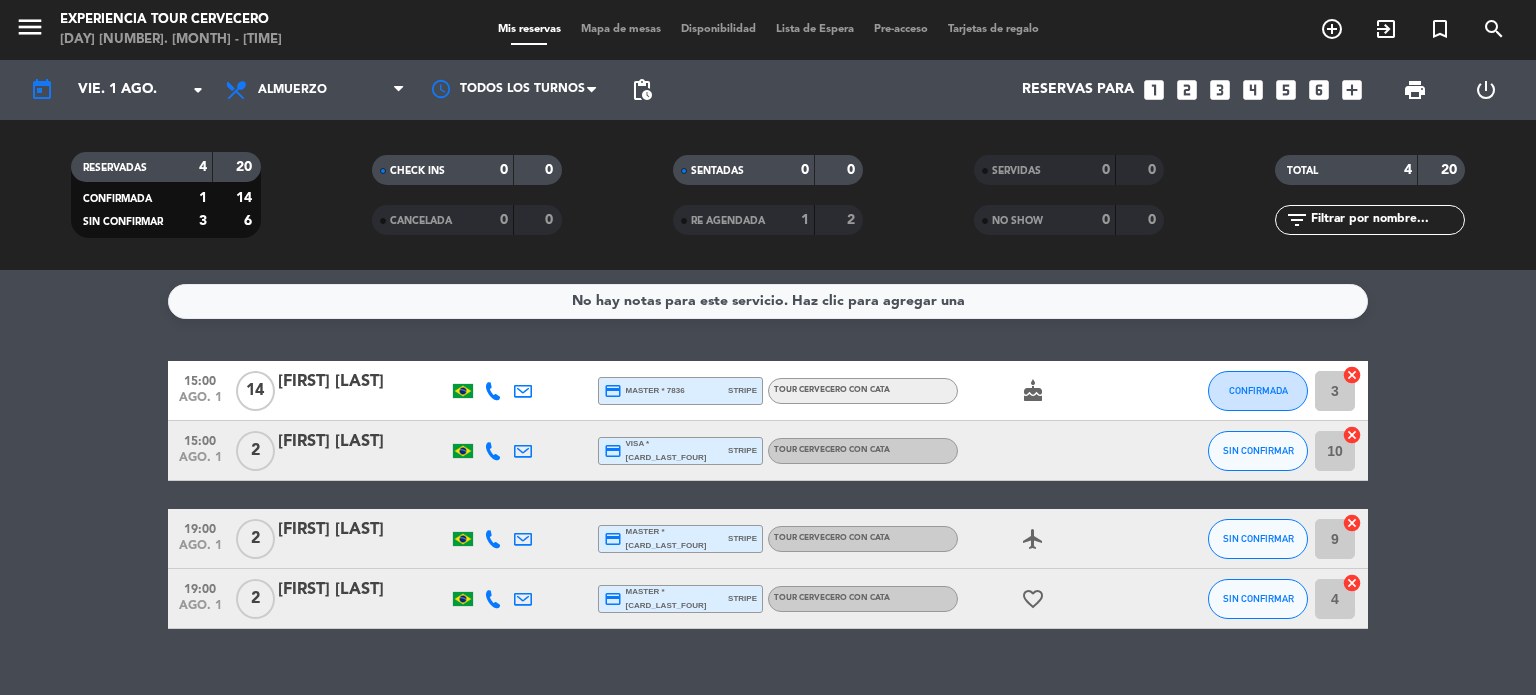 scroll, scrollTop: 2, scrollLeft: 0, axis: vertical 